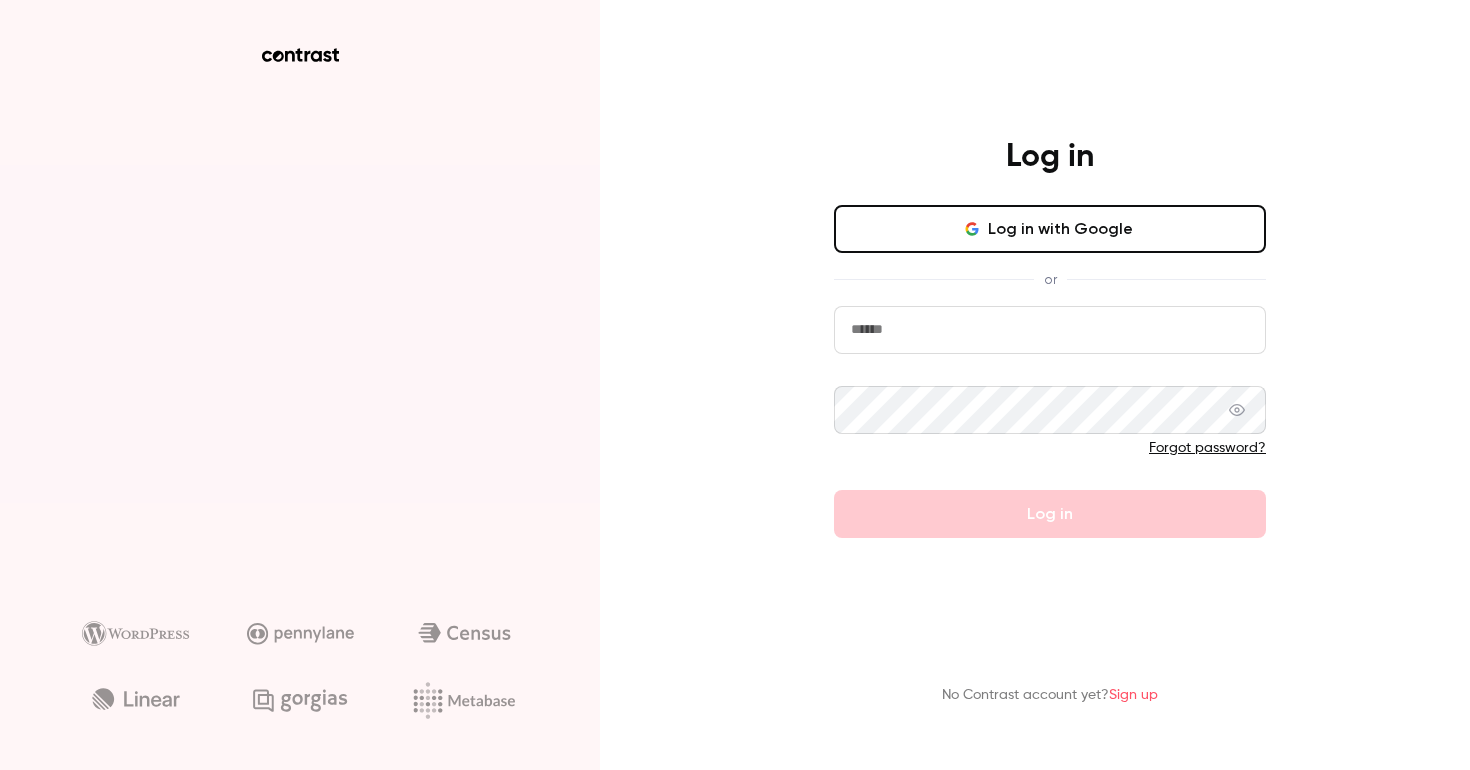 scroll, scrollTop: 0, scrollLeft: 0, axis: both 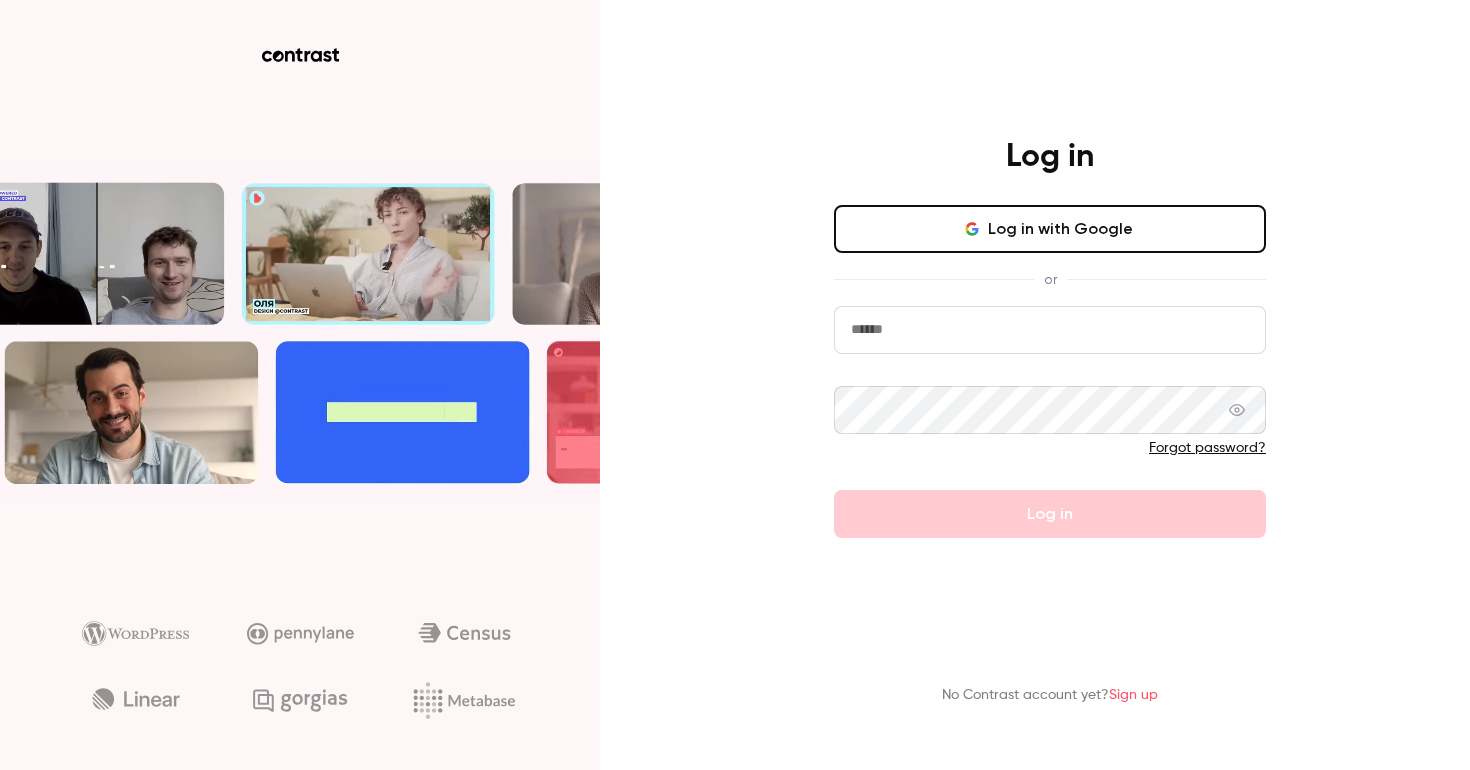 click at bounding box center [1050, 330] 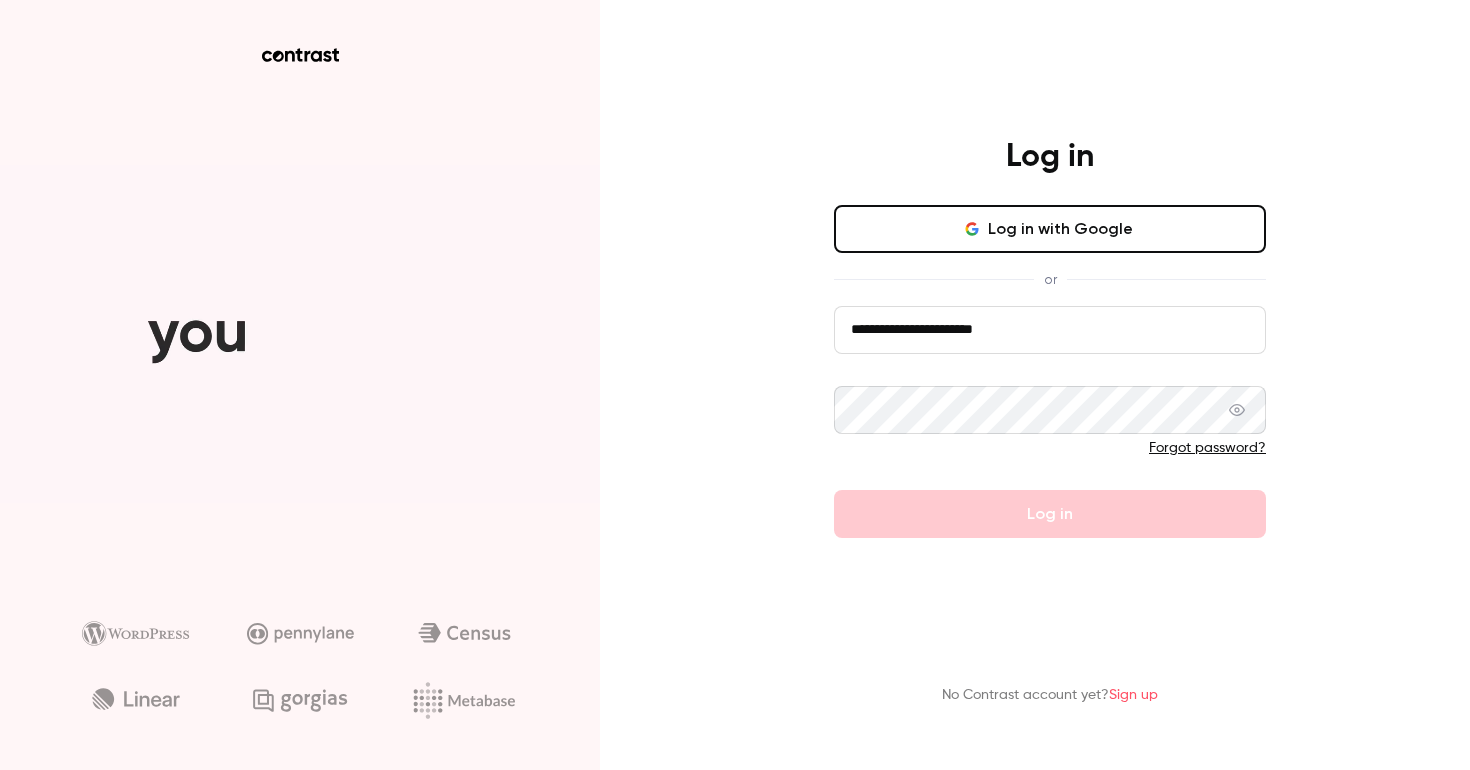 type on "**********" 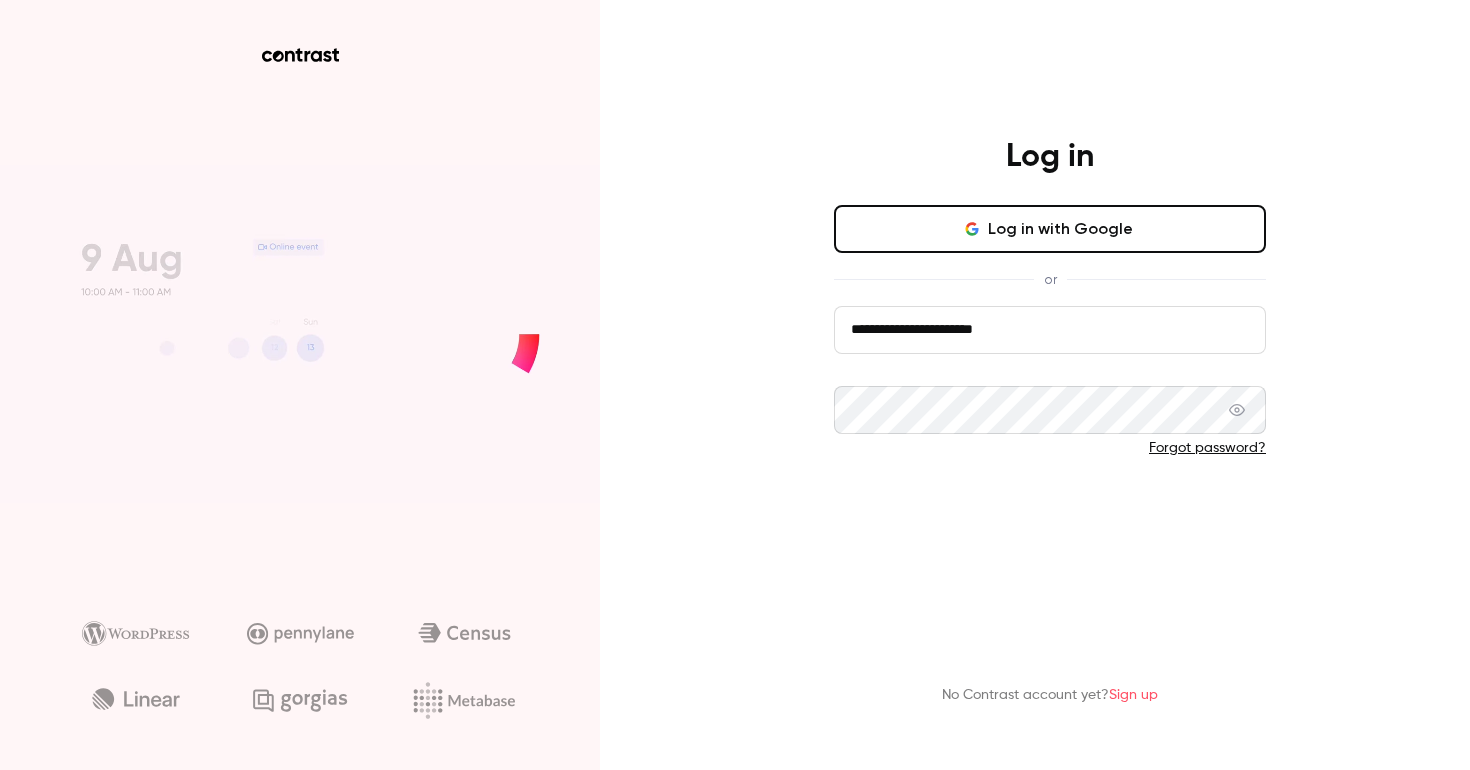 click on "Log in" at bounding box center (1050, 514) 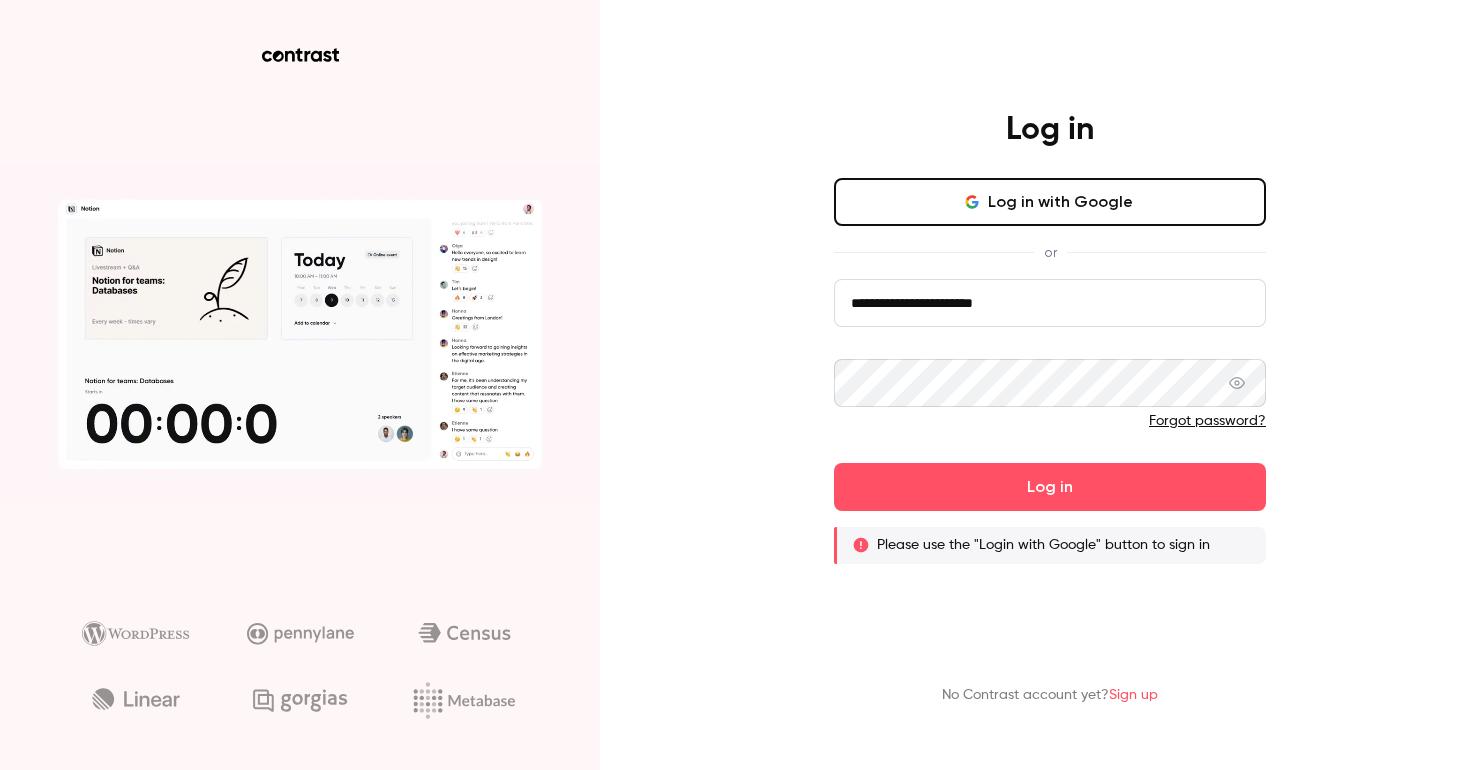 click on "Log in with Google" at bounding box center (1050, 202) 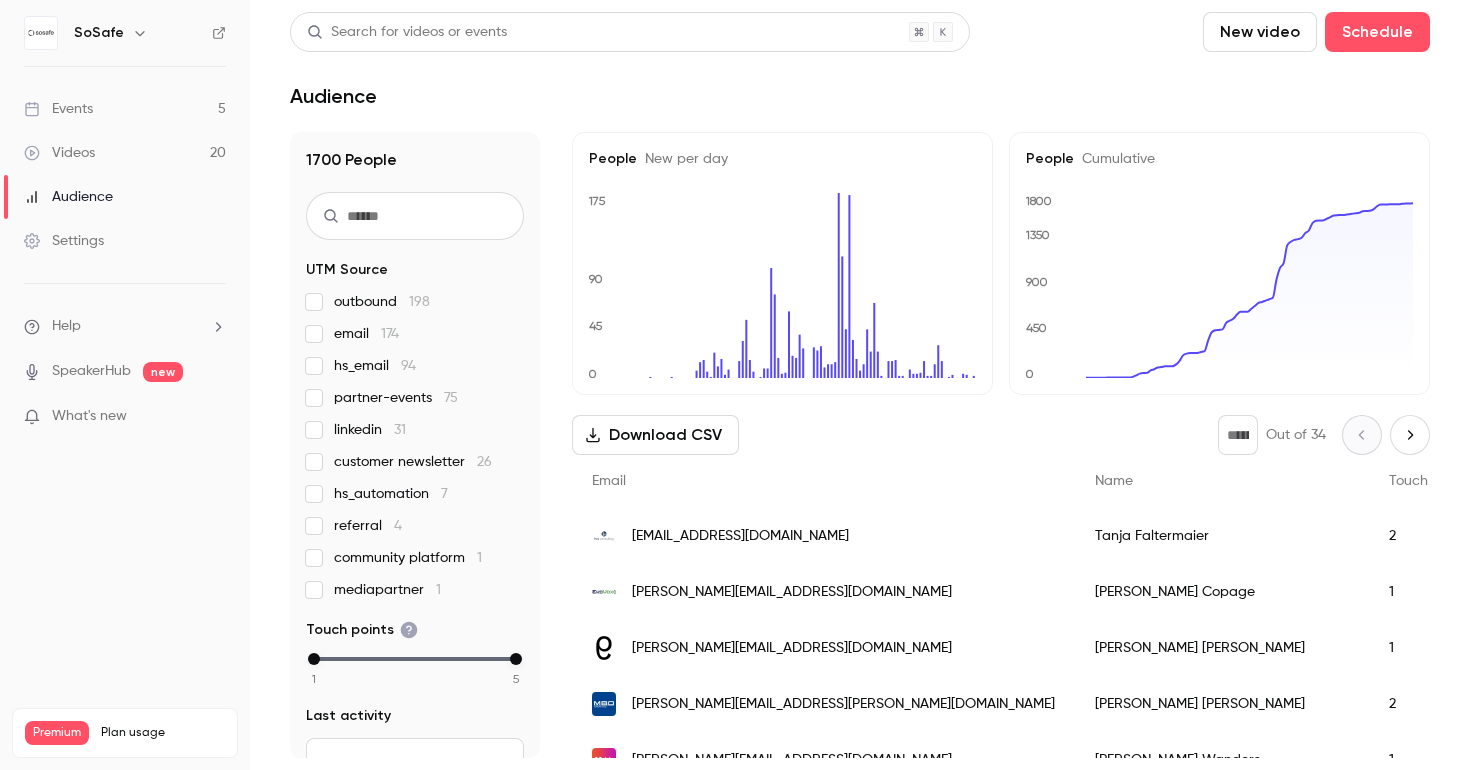 click on "Events 5" at bounding box center (125, 109) 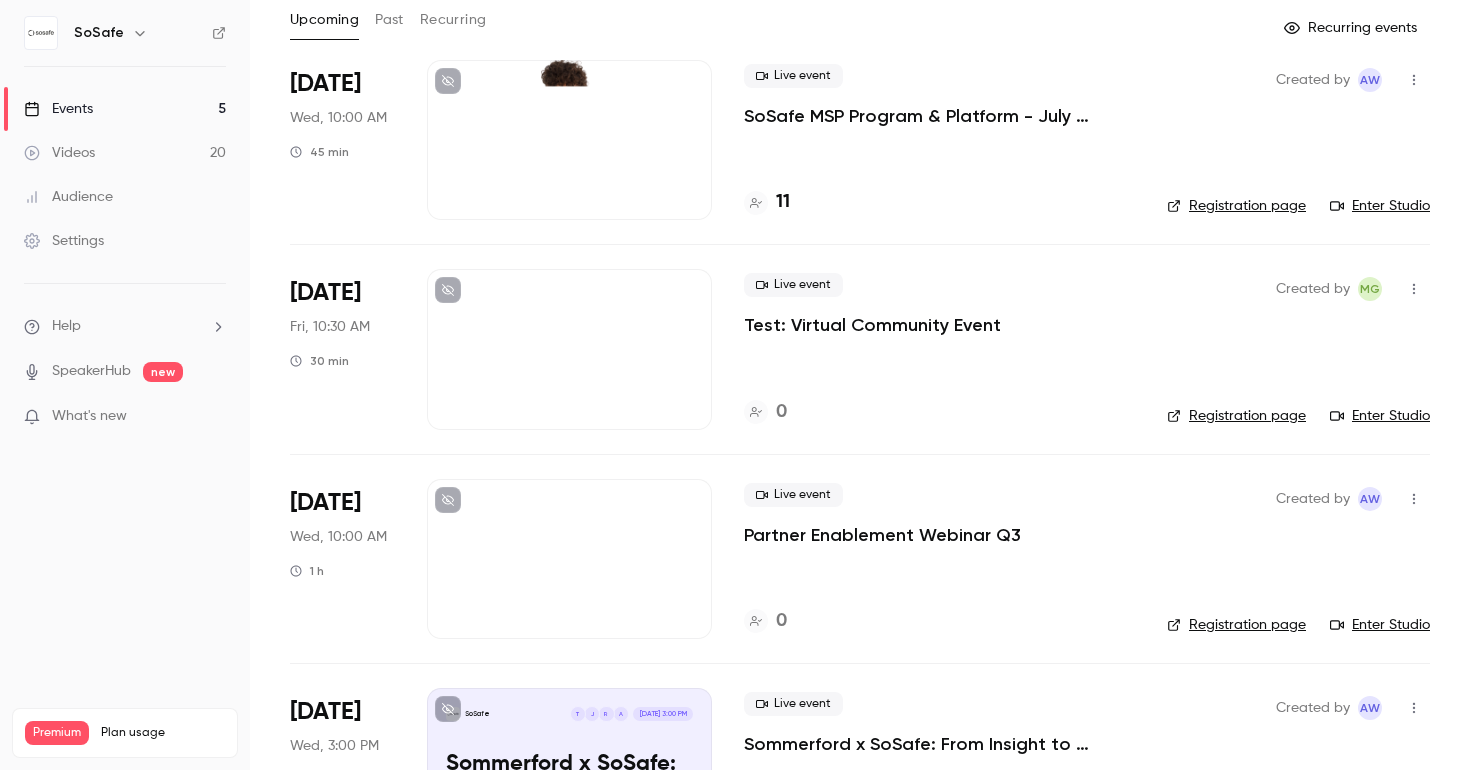 scroll, scrollTop: 0, scrollLeft: 0, axis: both 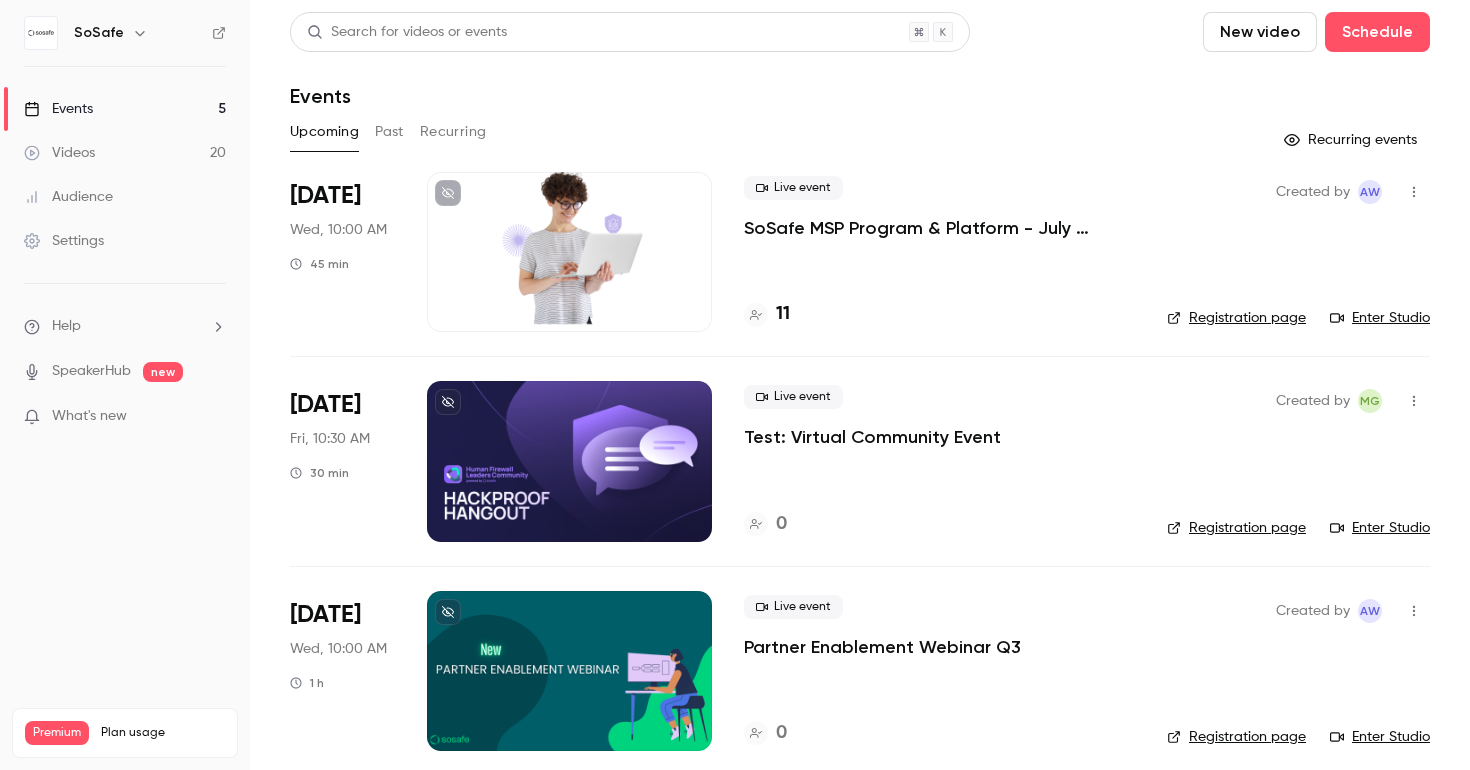click on "Events 5" at bounding box center (125, 109) 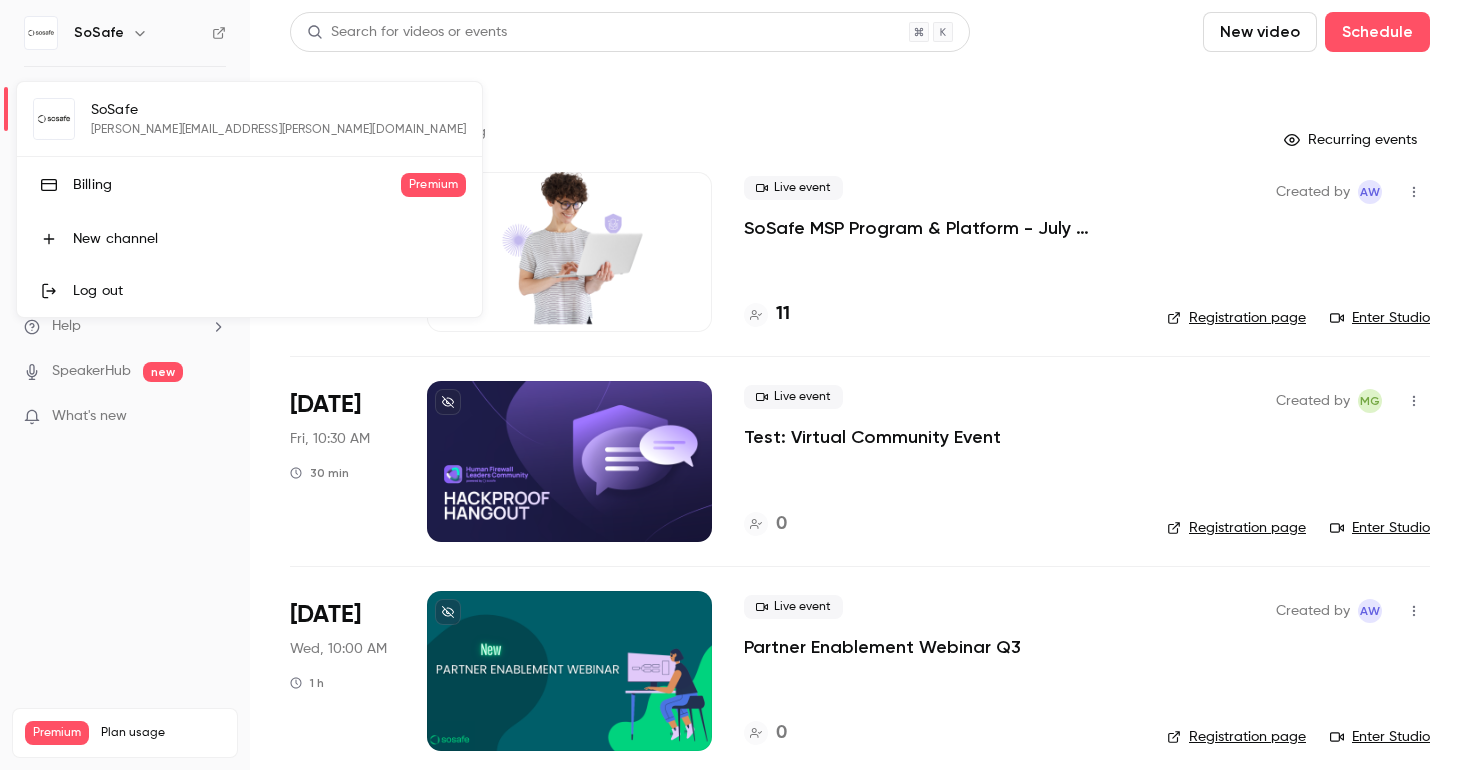 click at bounding box center [735, 385] 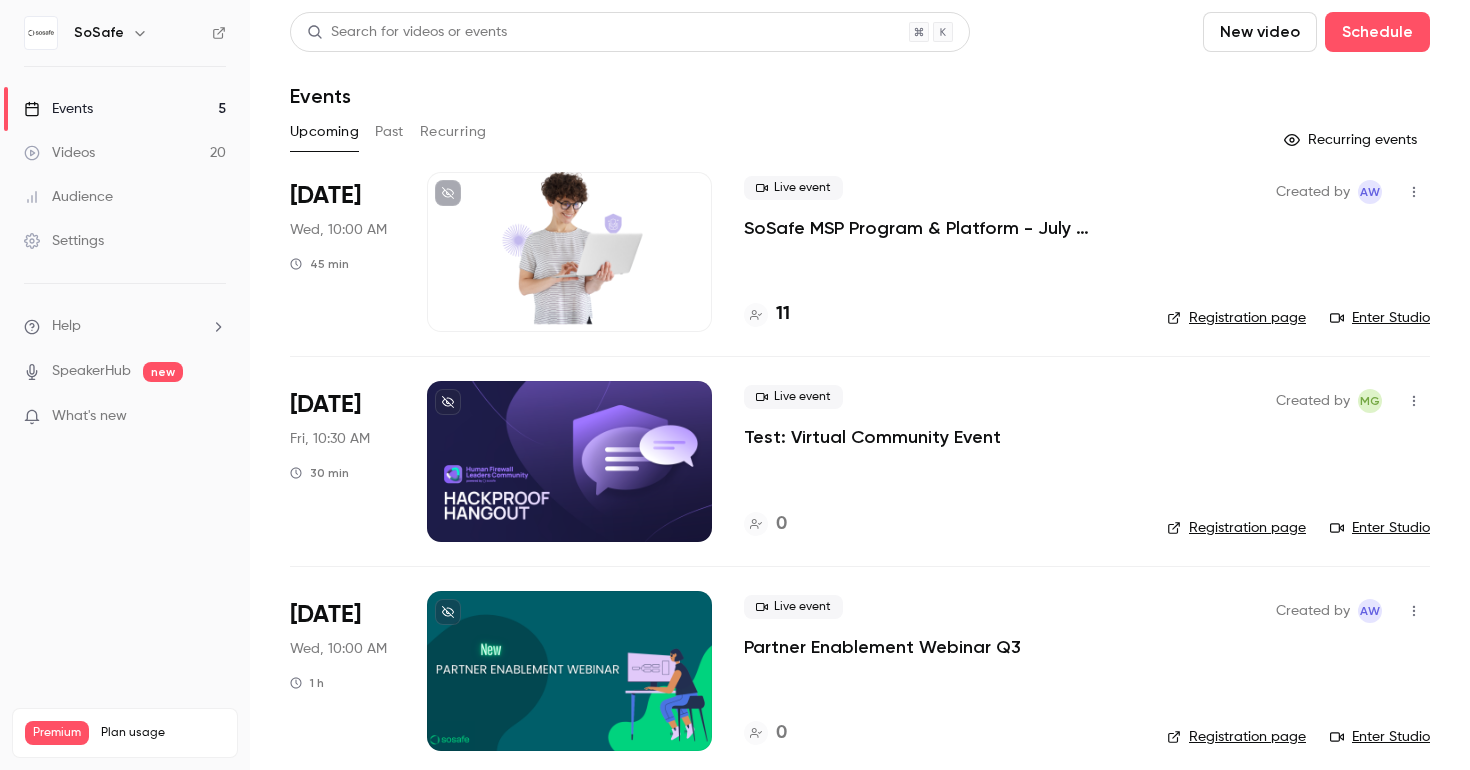 click on "Videos" at bounding box center (59, 153) 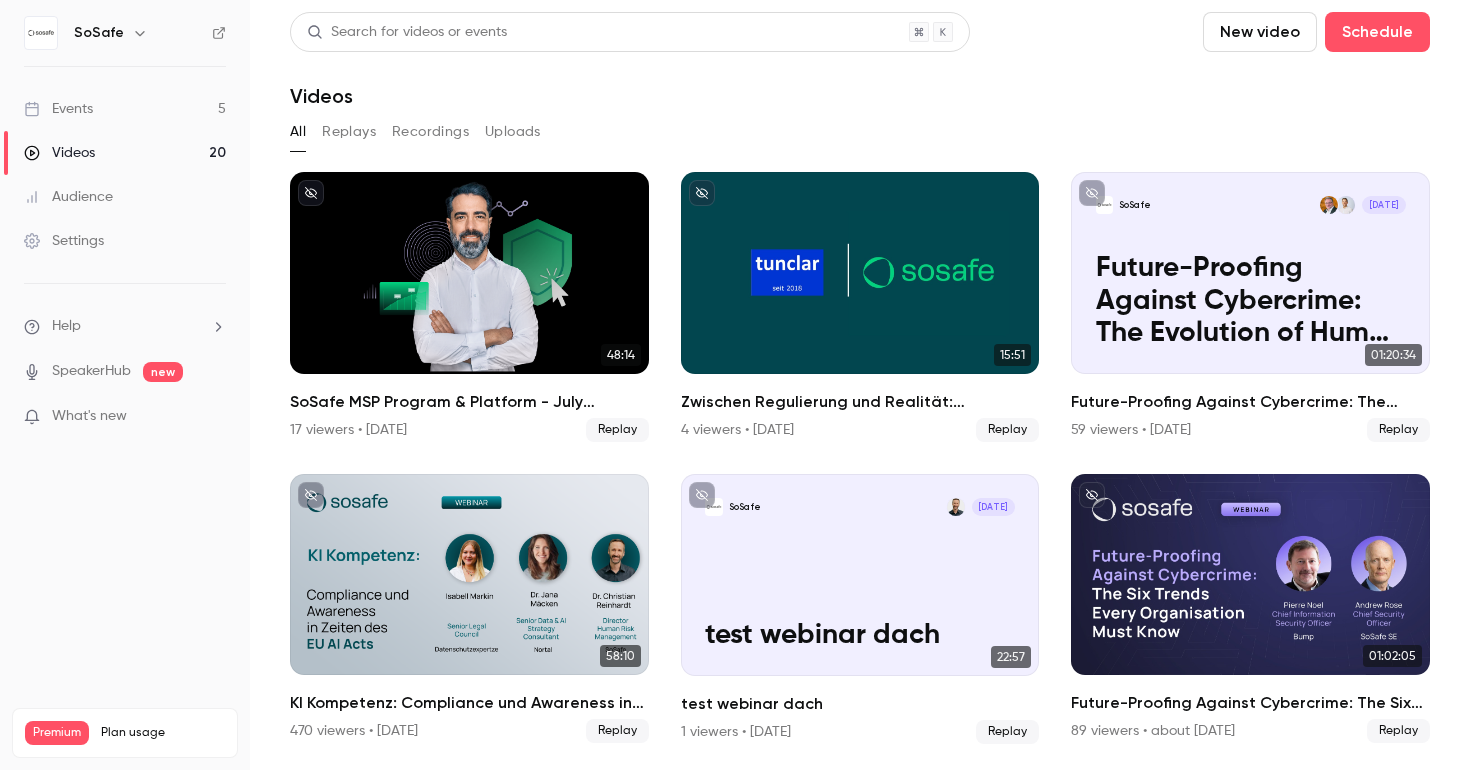 click on "Settings" at bounding box center [64, 241] 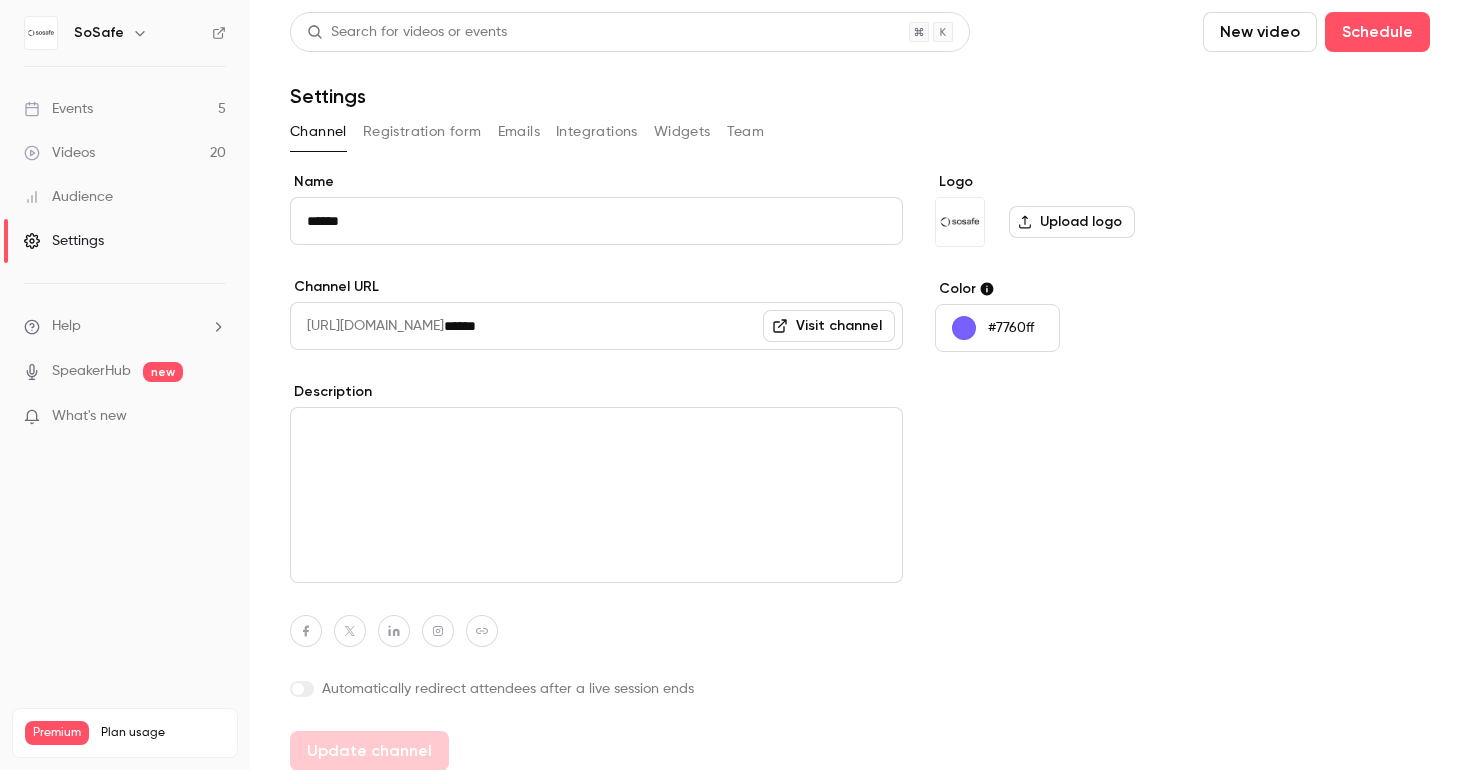 click on "SpeakerHub" at bounding box center (91, 371) 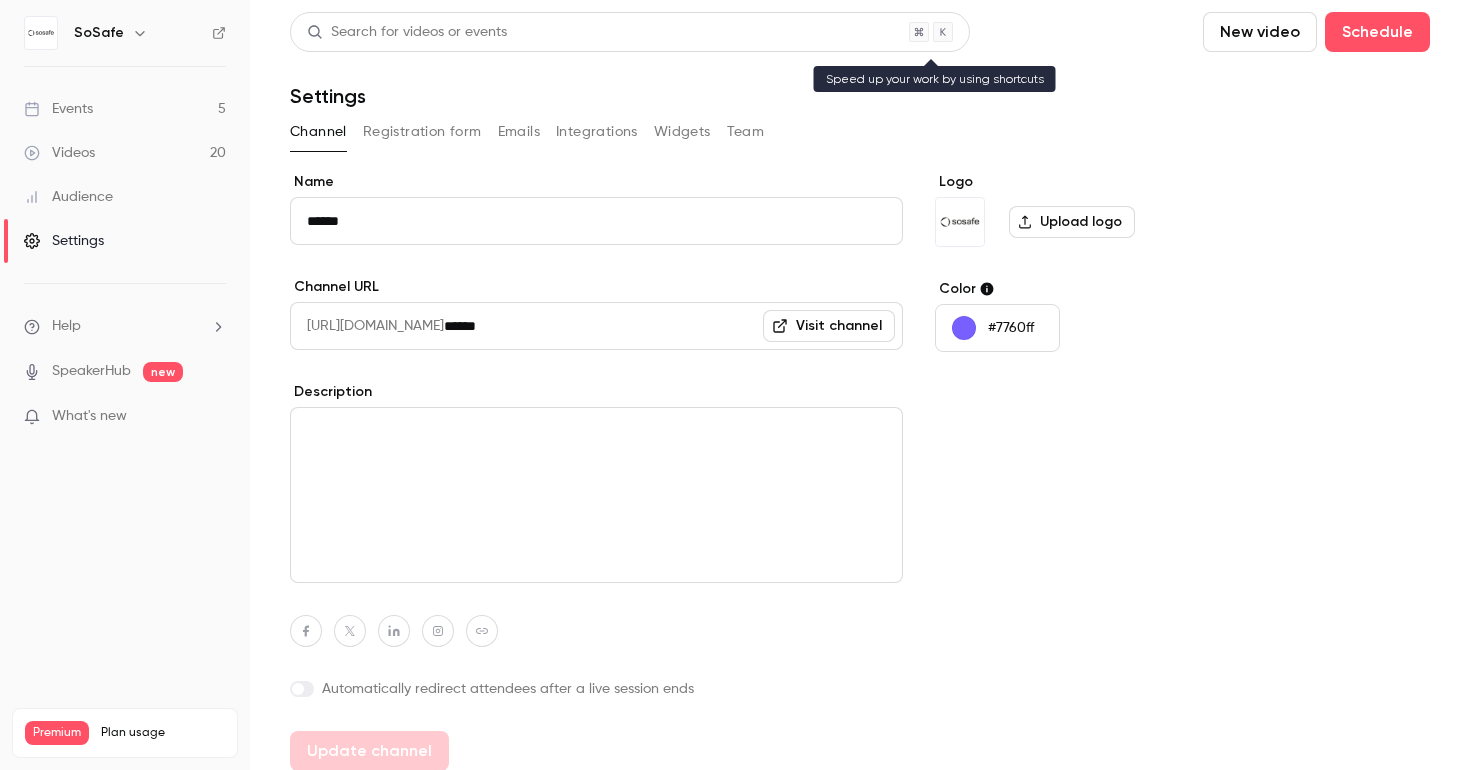 click on "Search for videos or events" at bounding box center (630, 32) 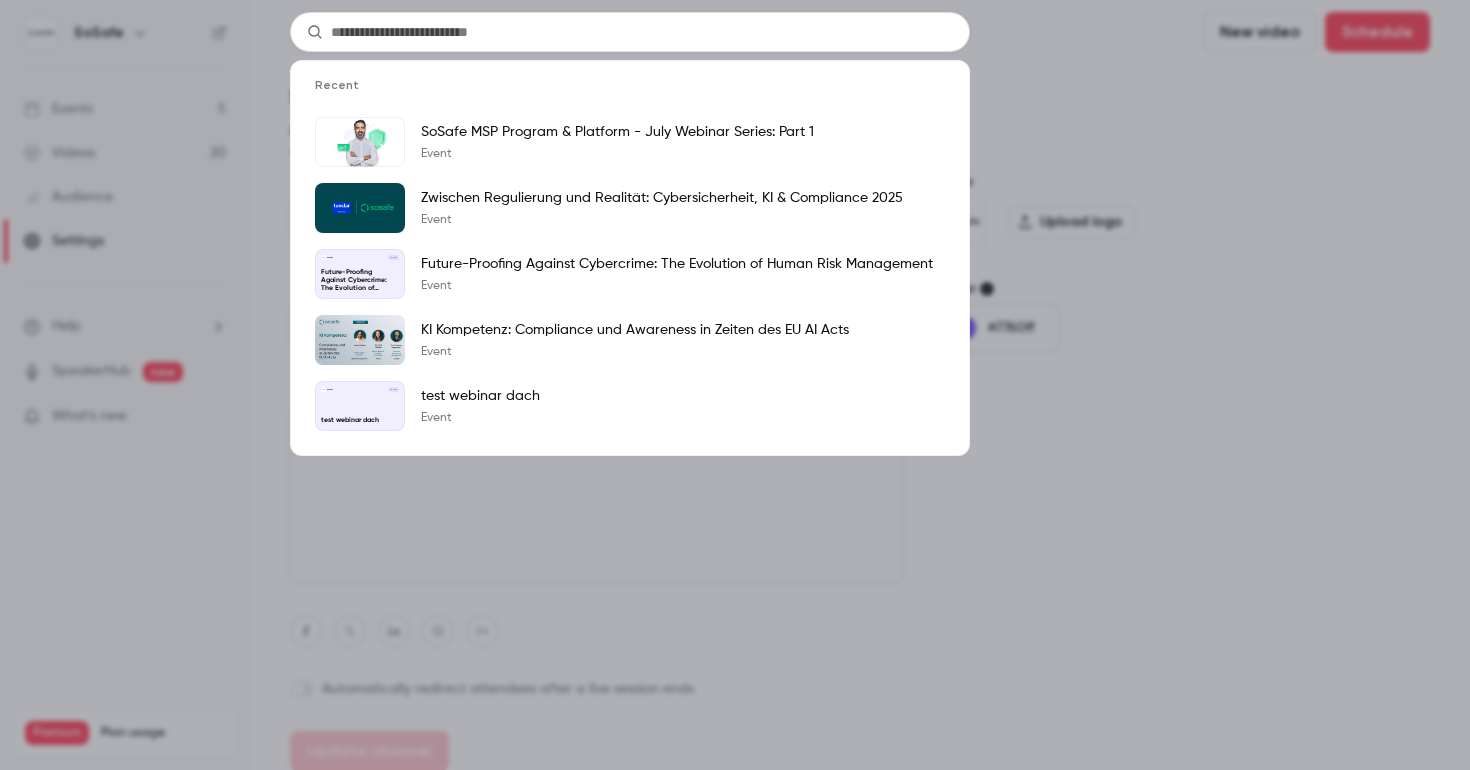 click at bounding box center (630, 32) 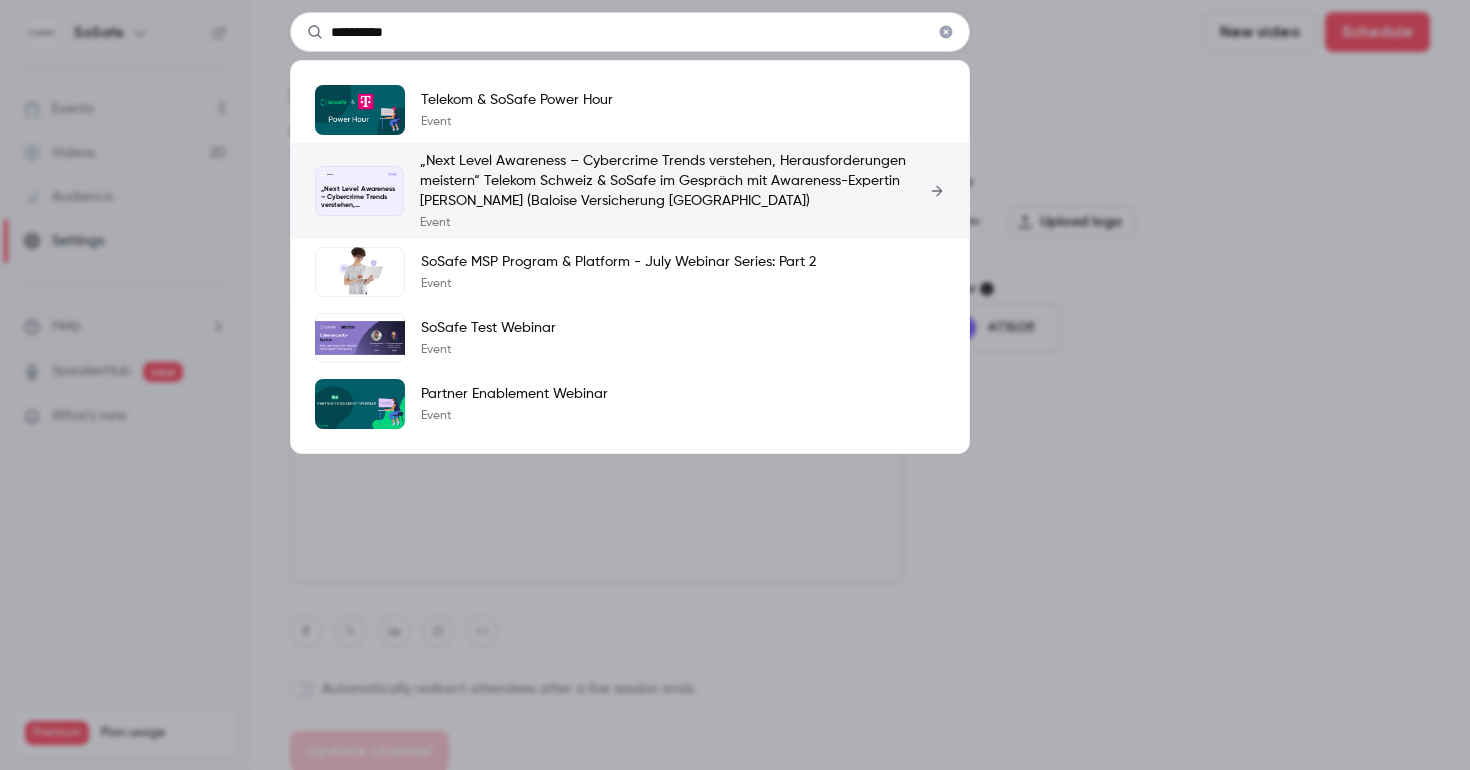 type on "**********" 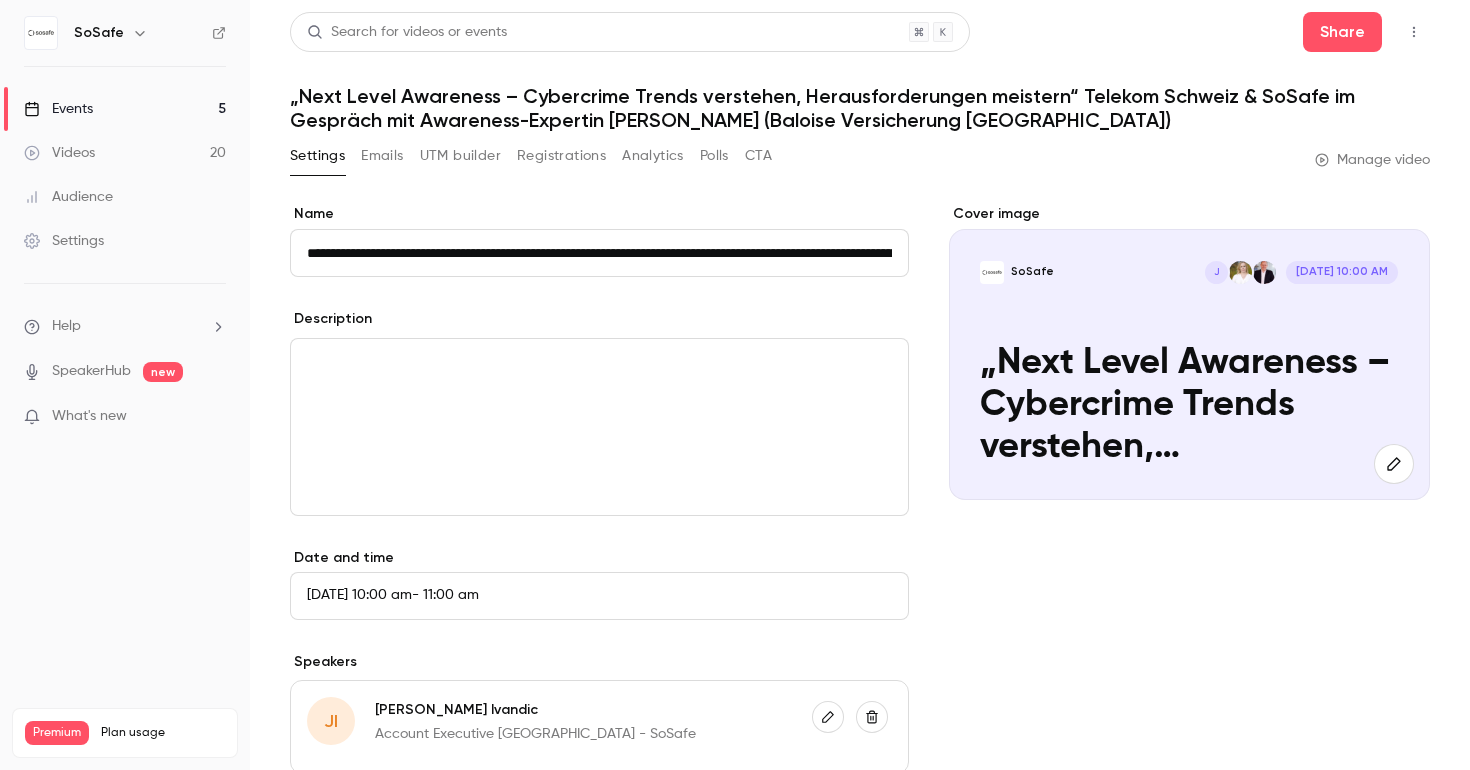 scroll, scrollTop: 0, scrollLeft: 670, axis: horizontal 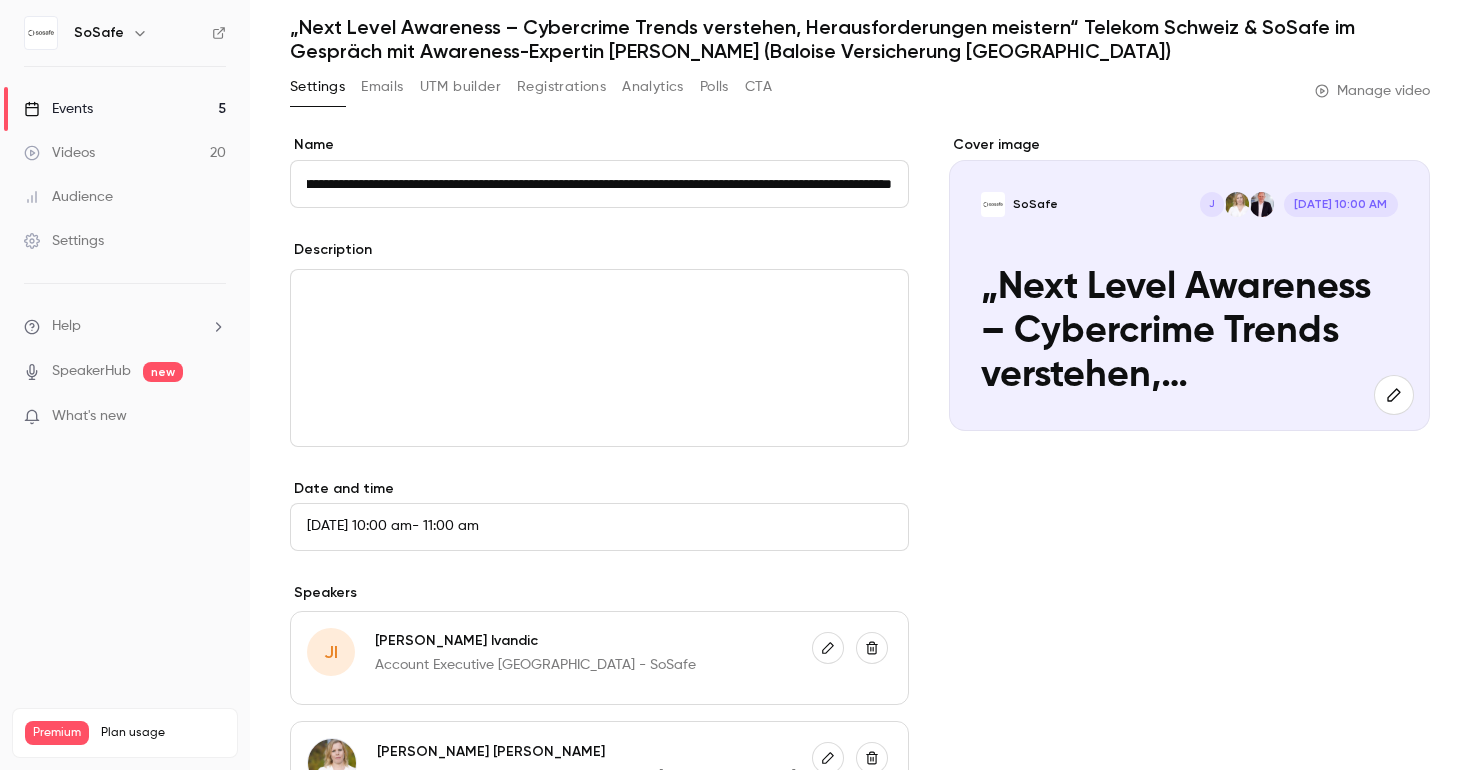 click on "[DATE] 10:00 am  -   11:00 am" at bounding box center (599, 527) 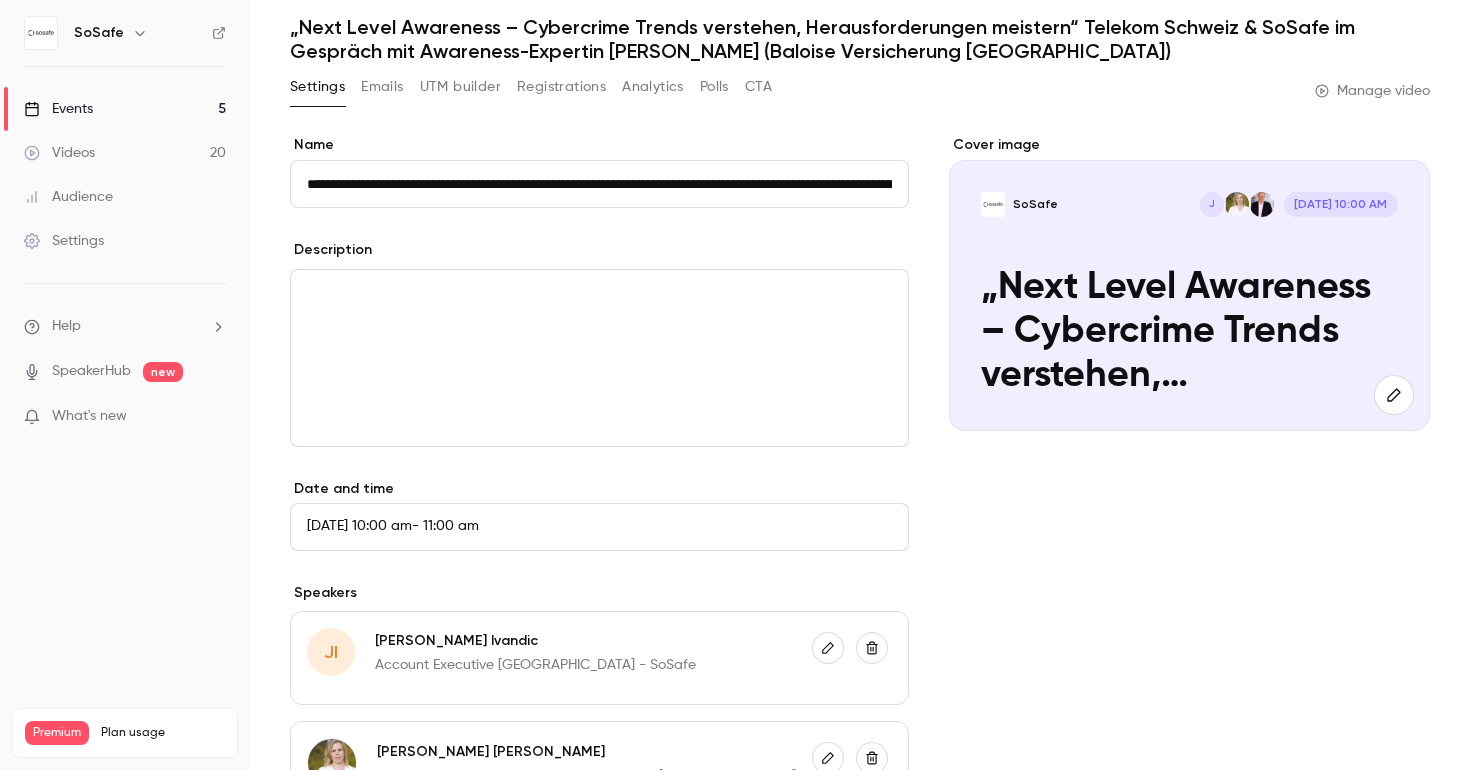 click on "[DATE] 10:00 am  -   11:00 am" at bounding box center (599, 527) 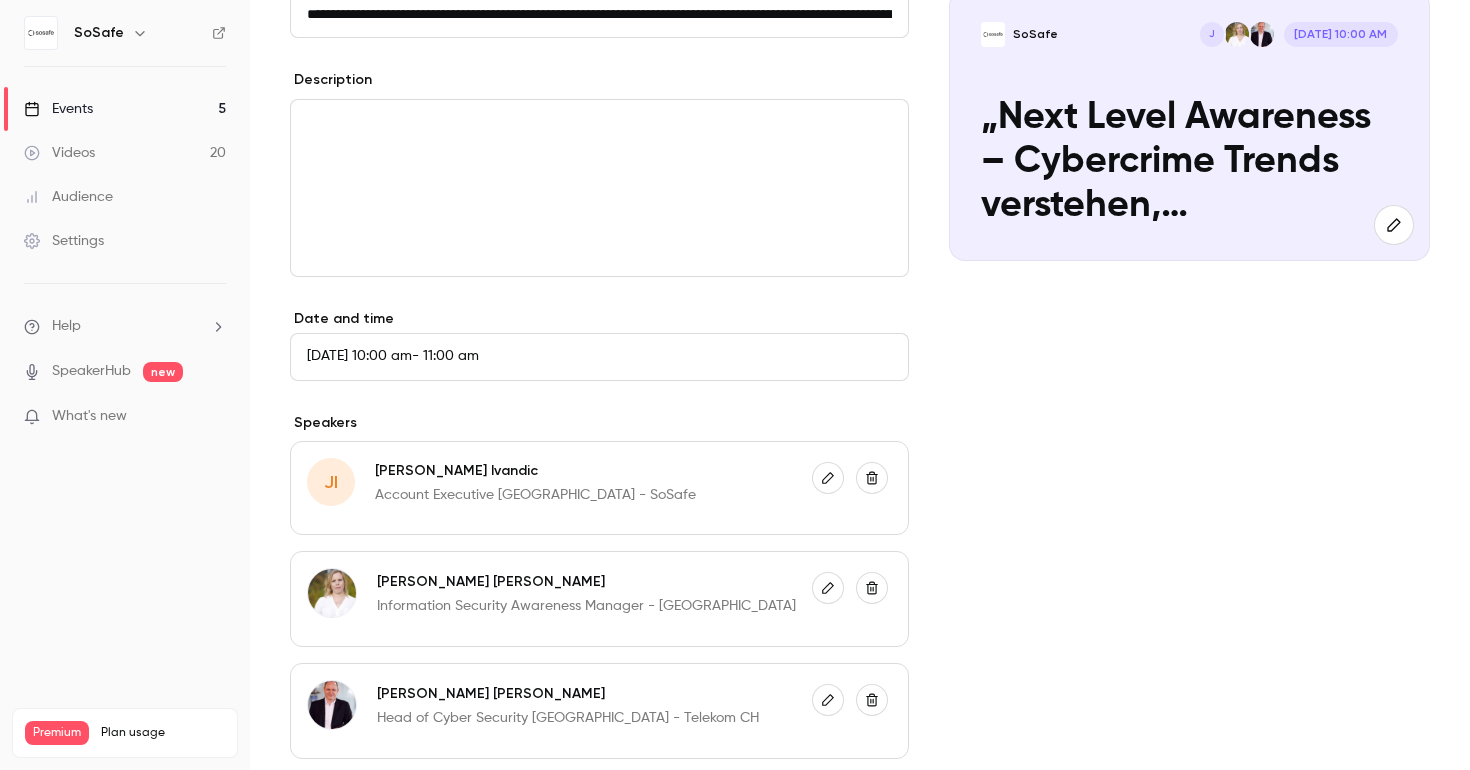 scroll, scrollTop: 466, scrollLeft: 0, axis: vertical 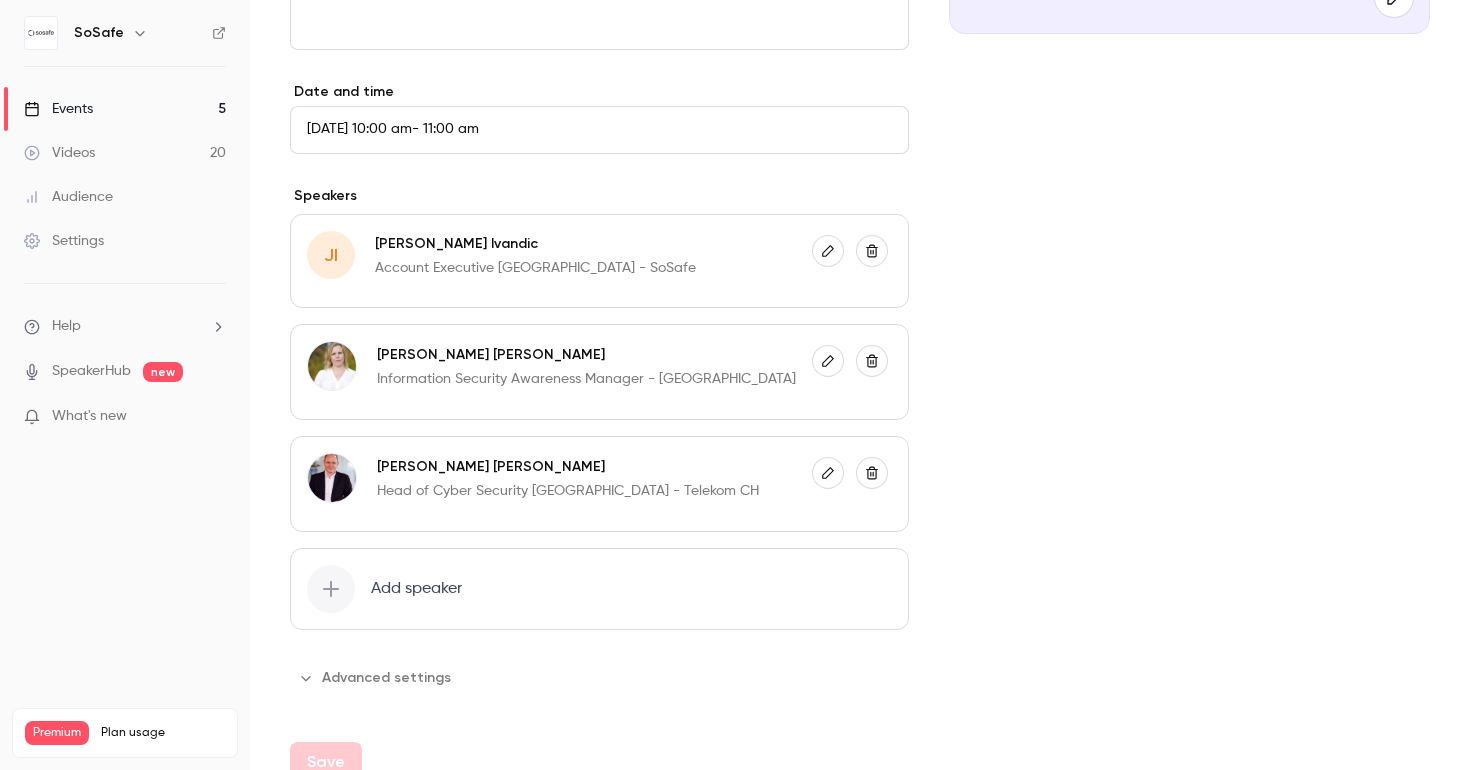 click on "[DATE] 10:00 am  -   11:00 am" at bounding box center [599, 130] 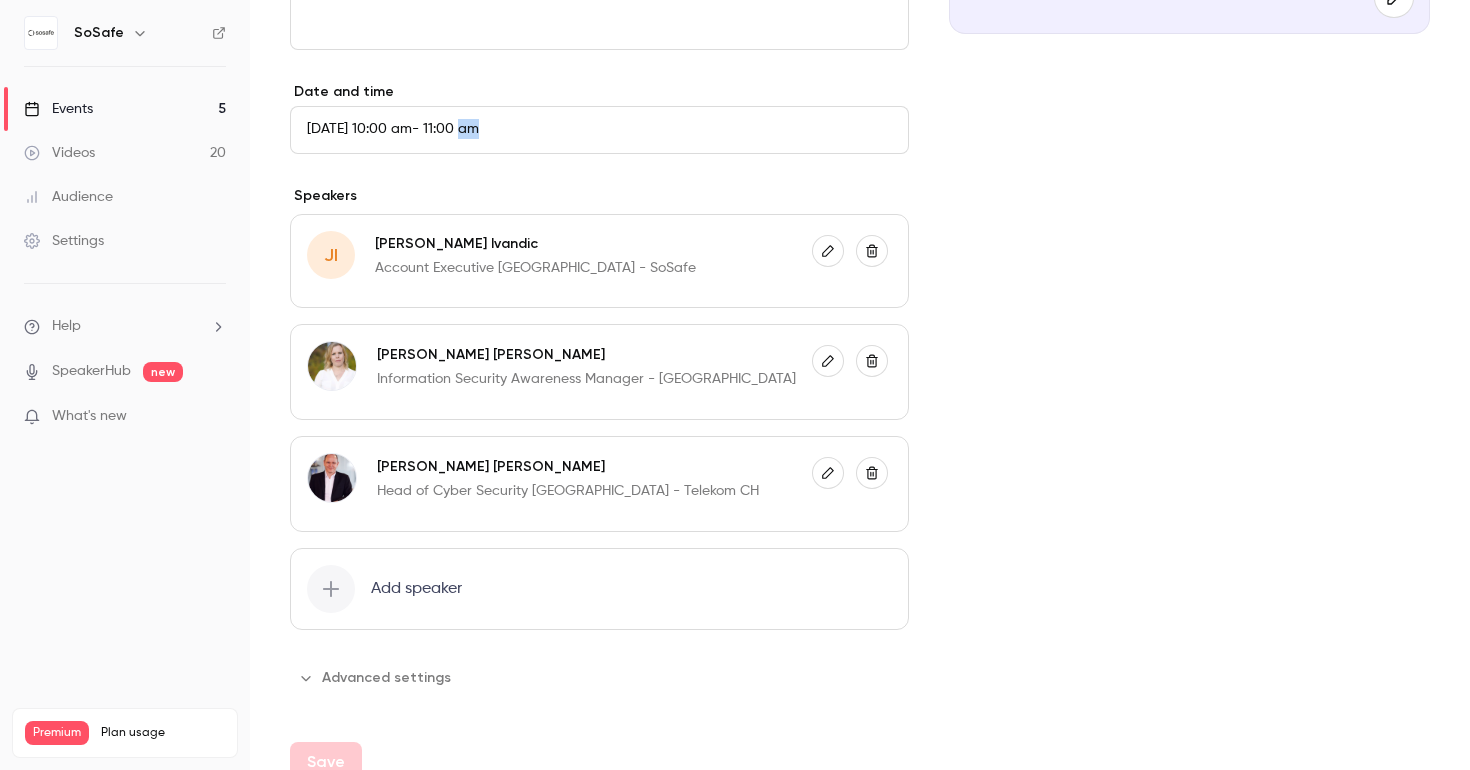 click on "[DATE] 10:00 am  -   11:00 am" at bounding box center [599, 130] 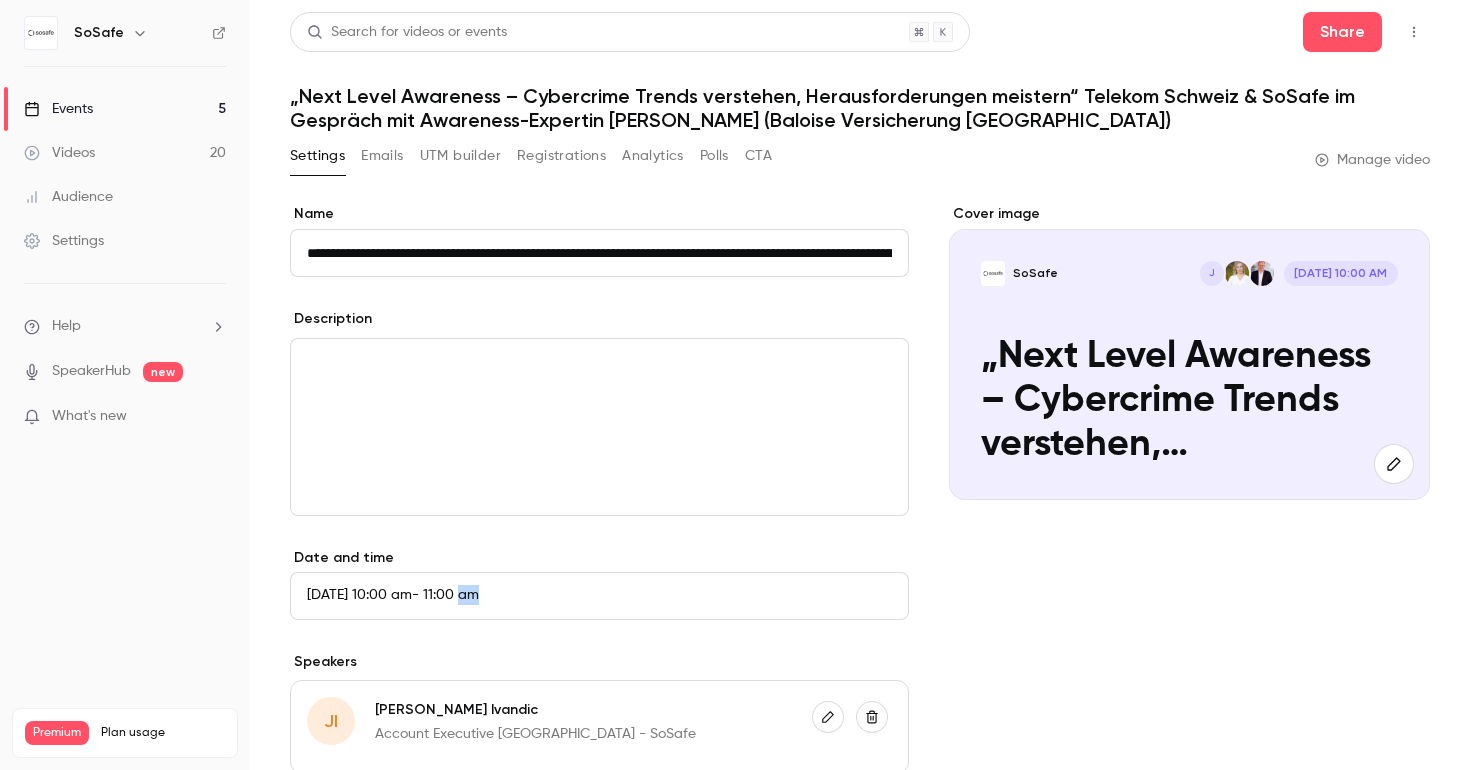 click at bounding box center [1414, 32] 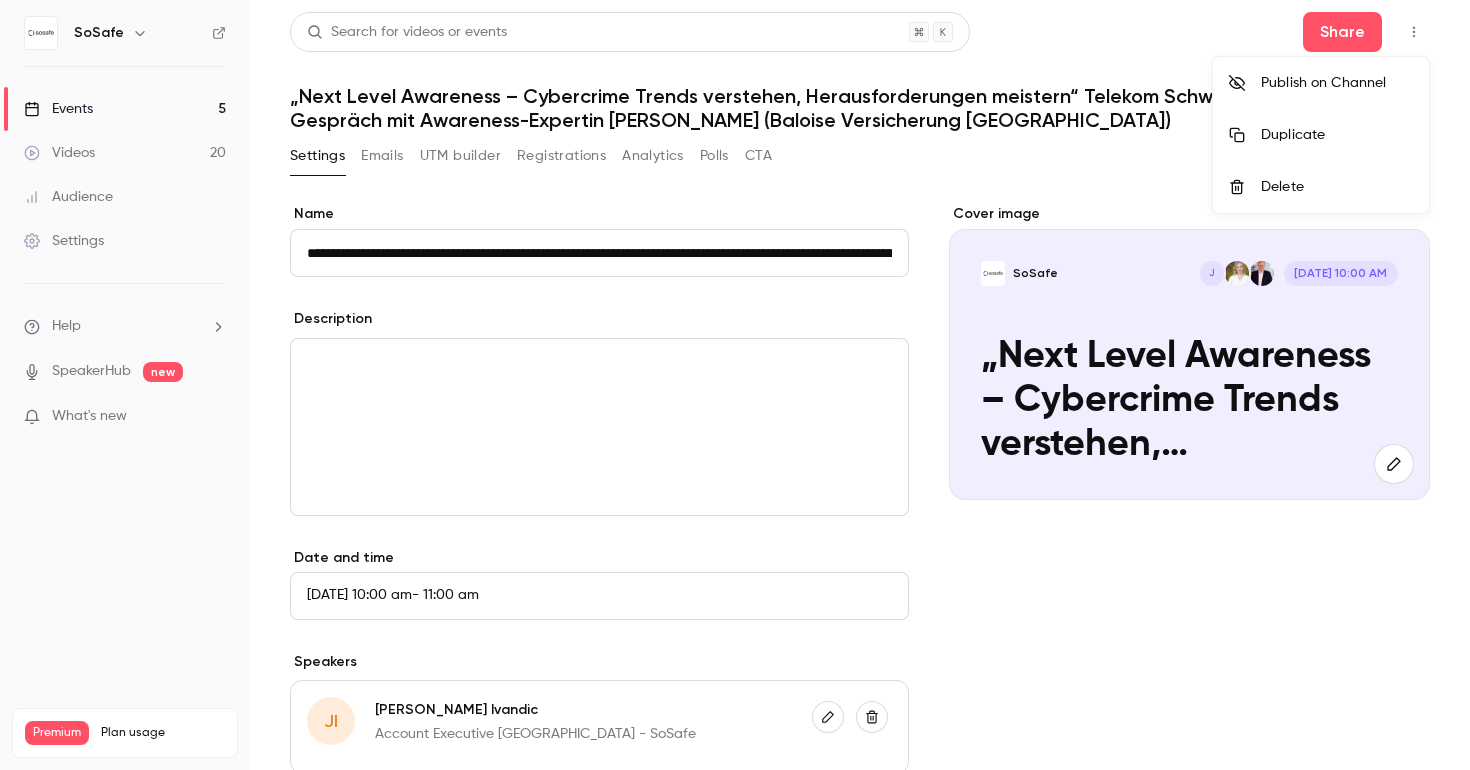 click at bounding box center [735, 385] 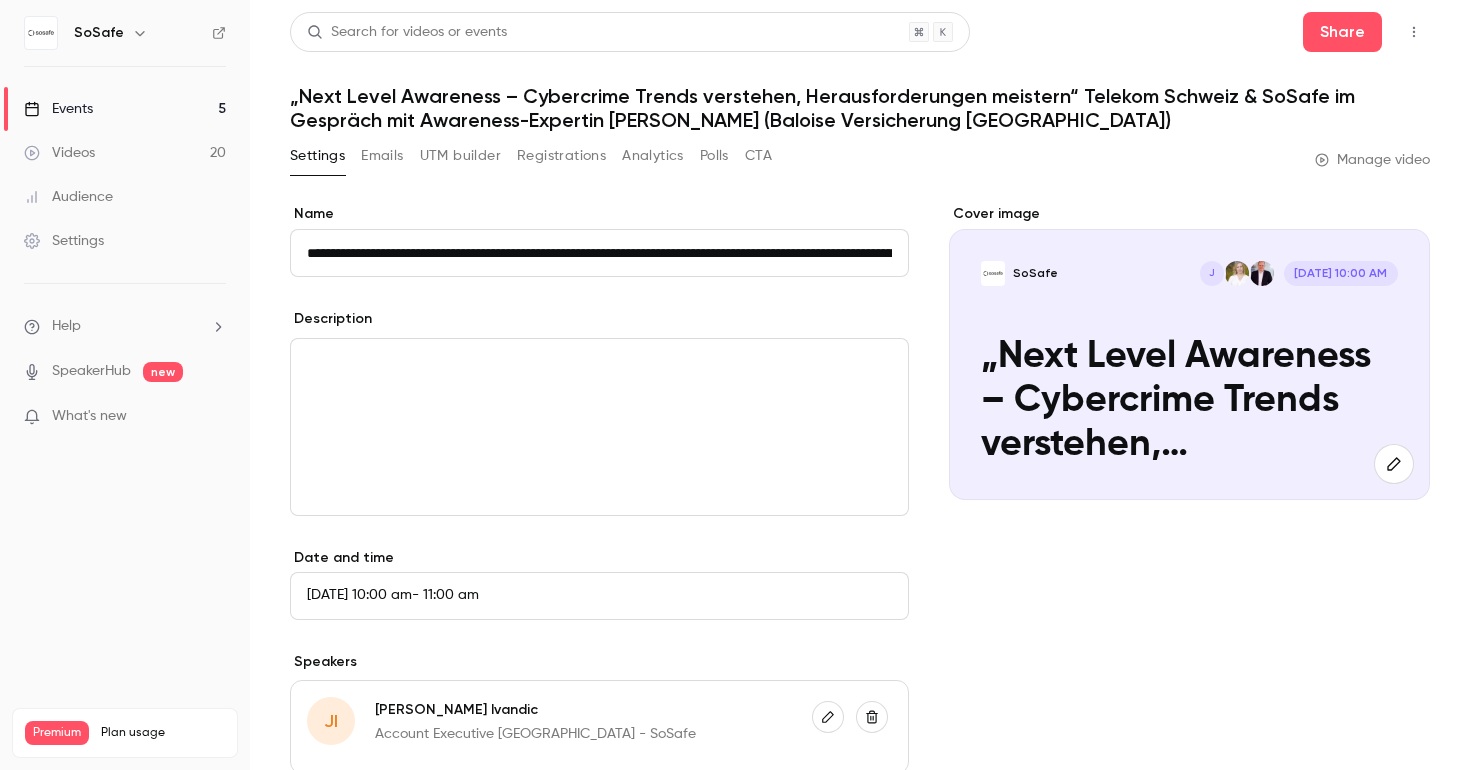 click on "Emails" at bounding box center (382, 156) 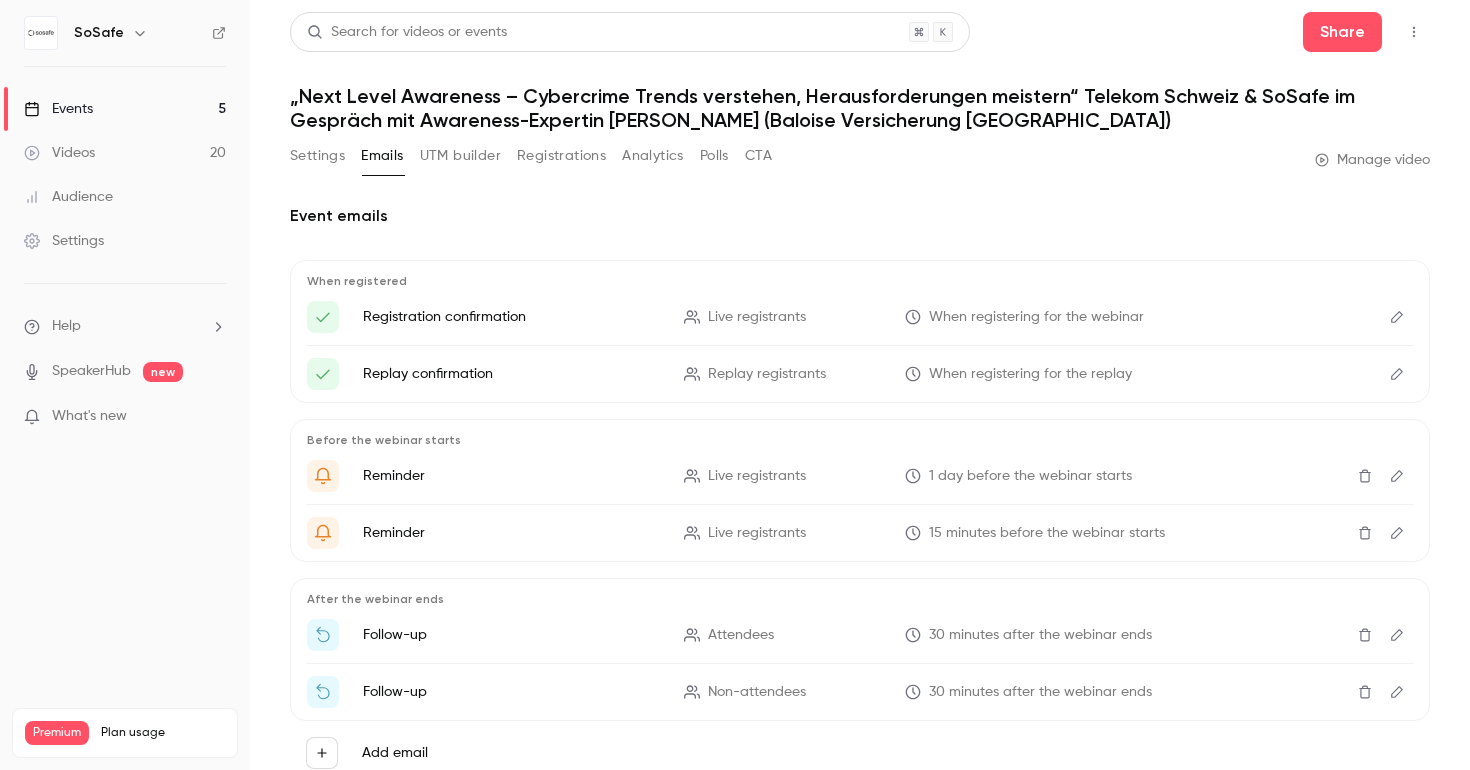 click on "UTM builder" at bounding box center [460, 156] 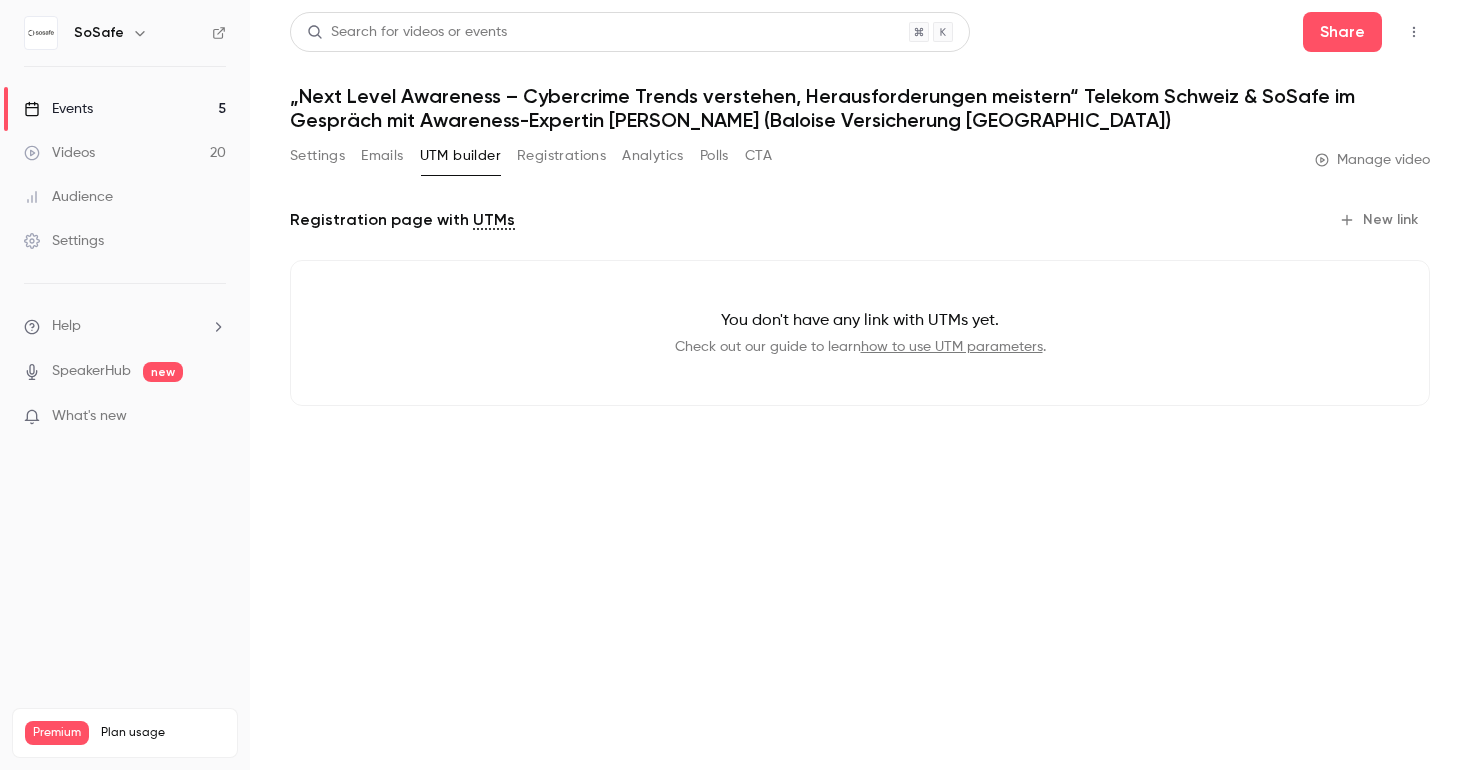 click on "Registrations" at bounding box center (561, 156) 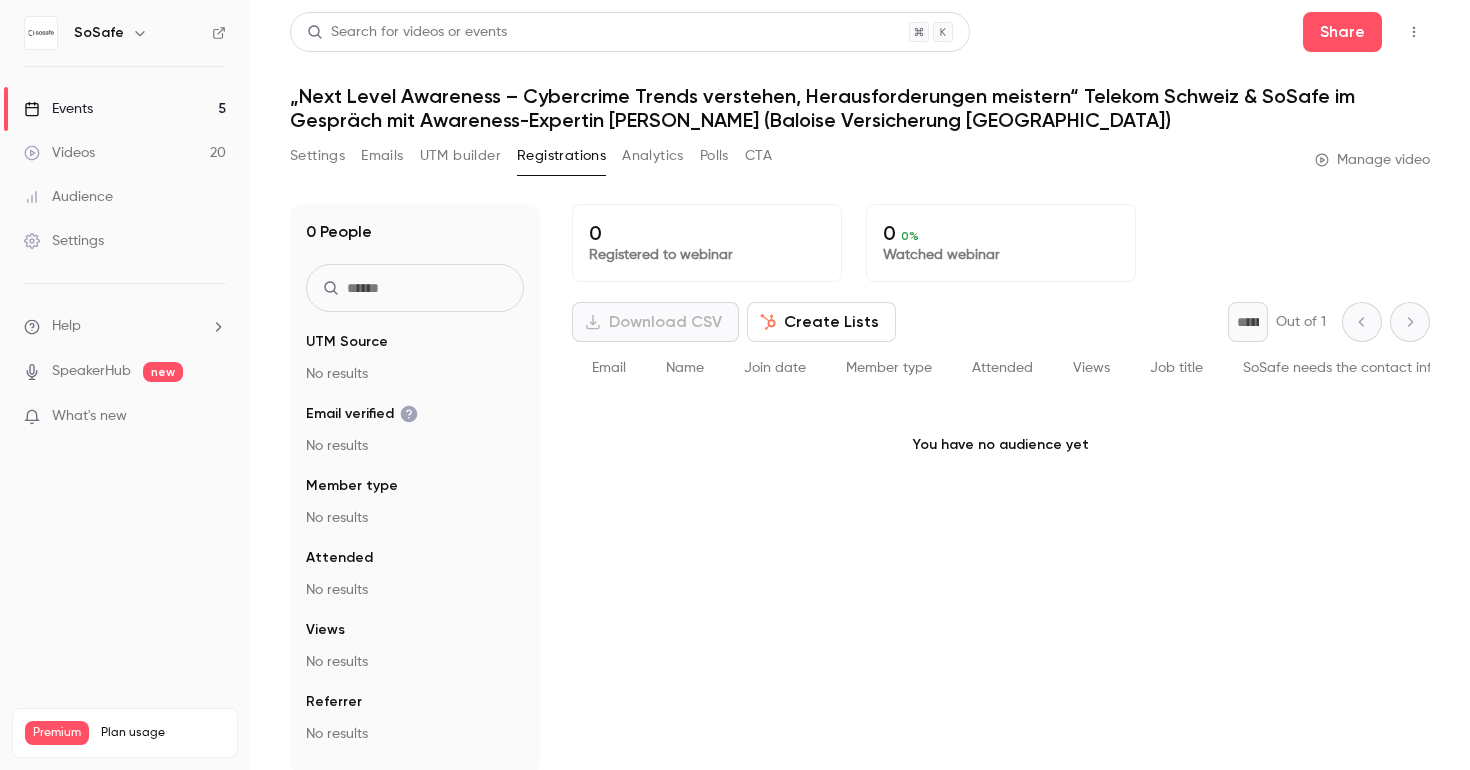 click on "Analytics" at bounding box center [653, 156] 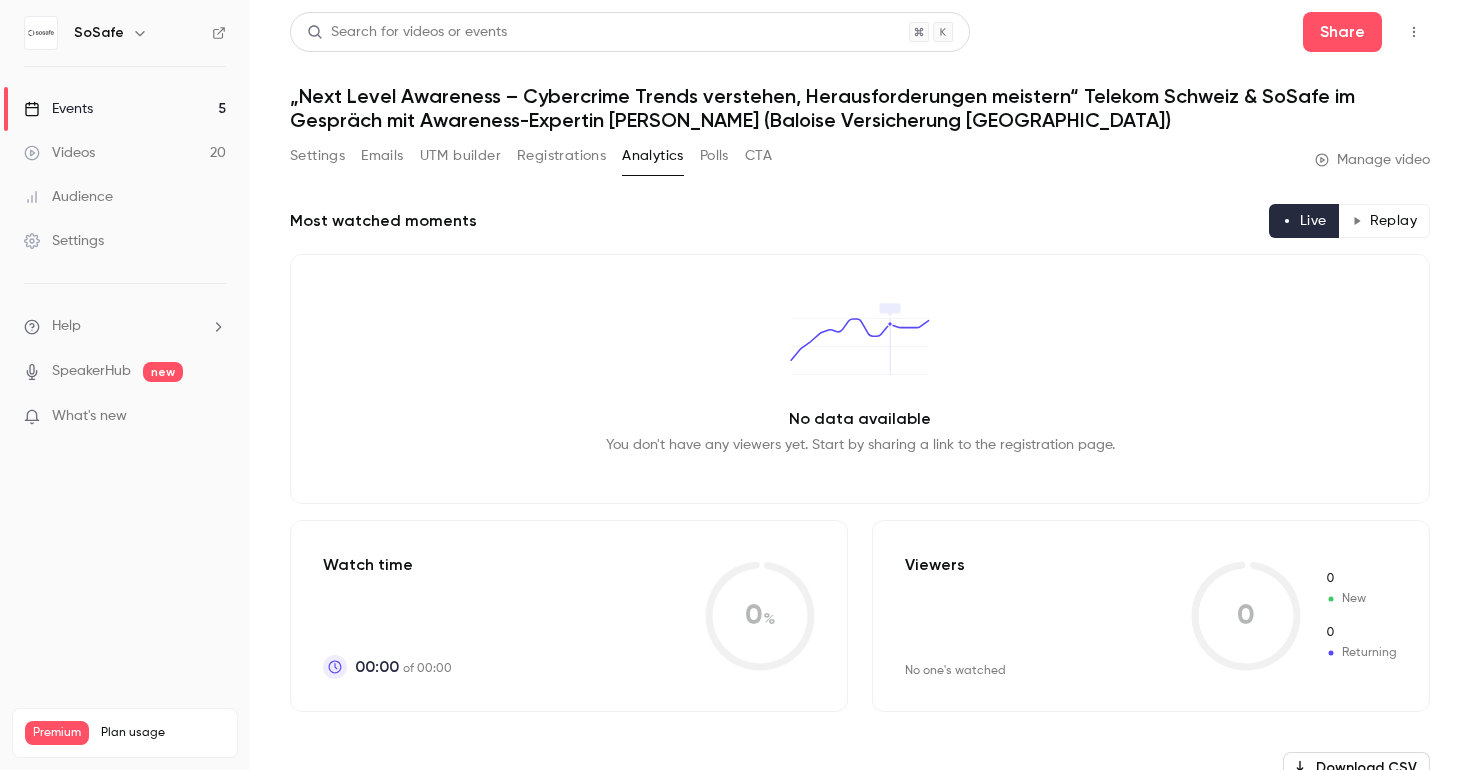 click on "CTA" at bounding box center [758, 156] 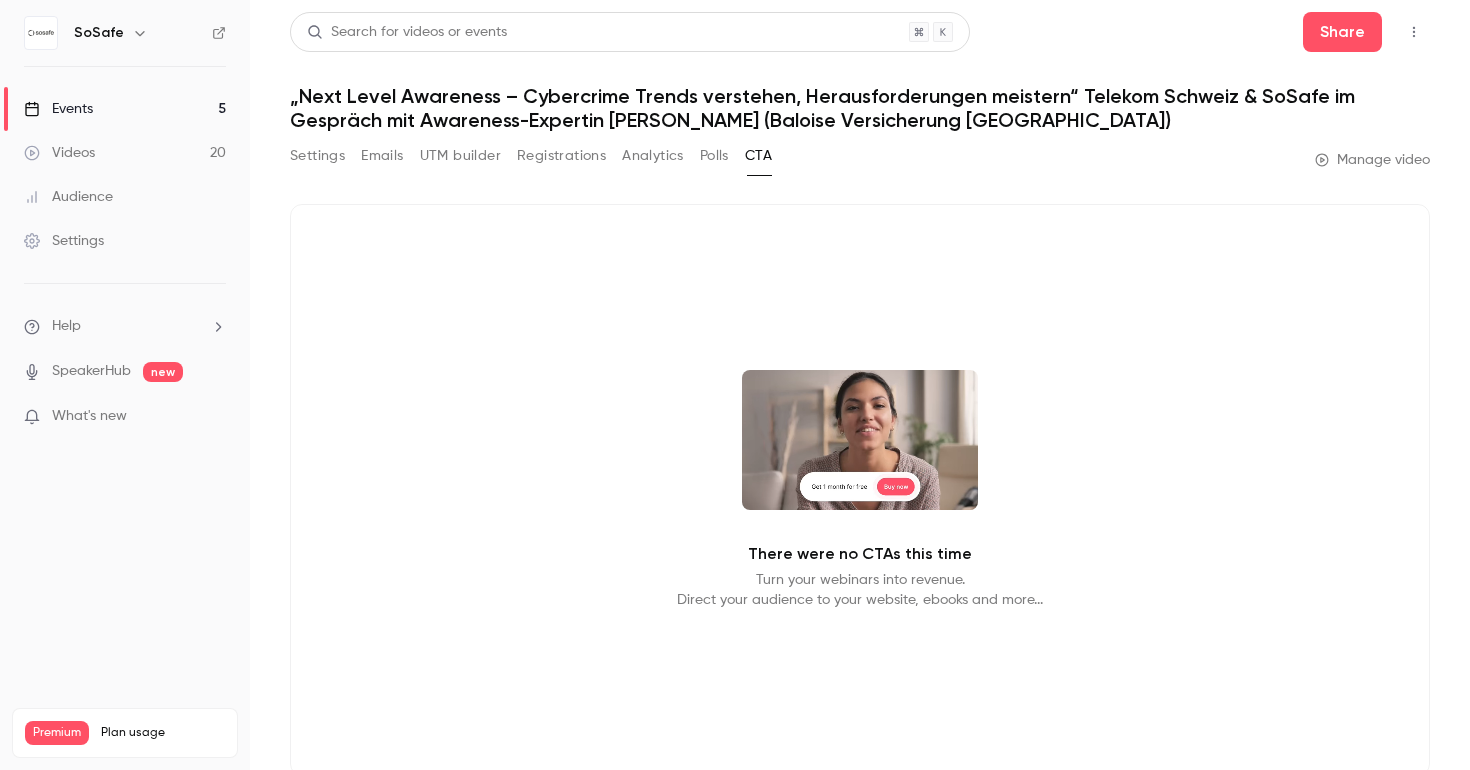 click on "Settings" at bounding box center [317, 156] 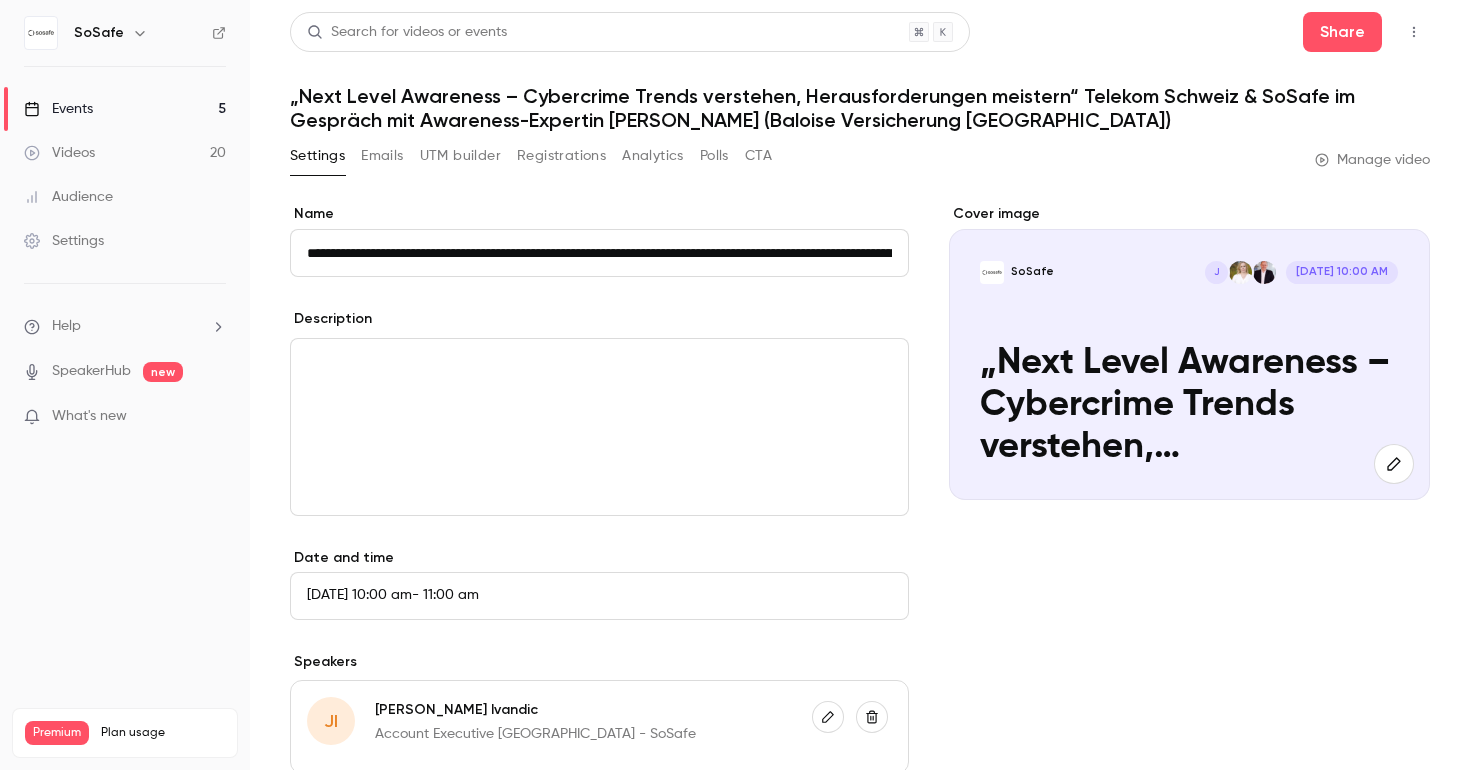 scroll, scrollTop: 0, scrollLeft: 670, axis: horizontal 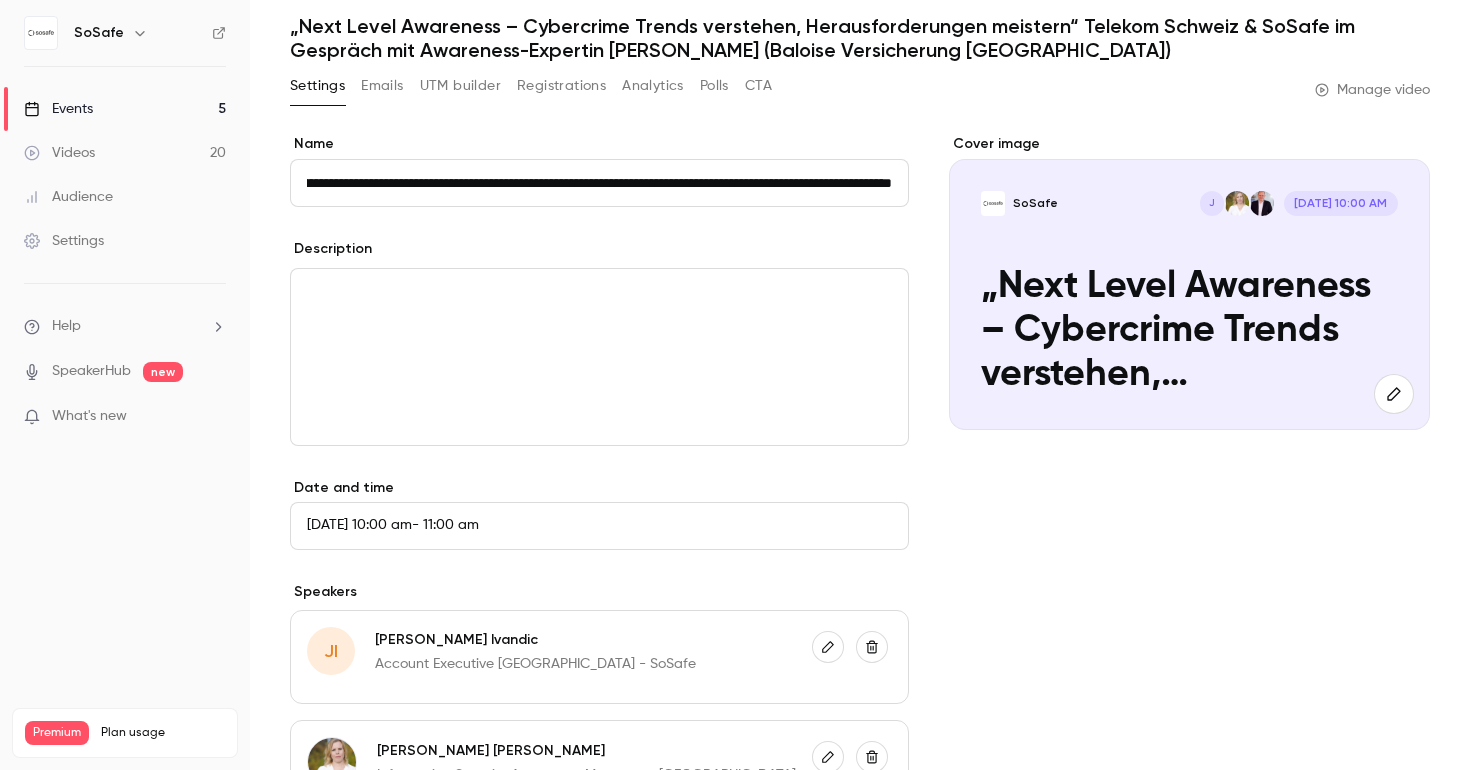 click on "[DATE] 10:00 am  -   11:00 am" at bounding box center (599, 526) 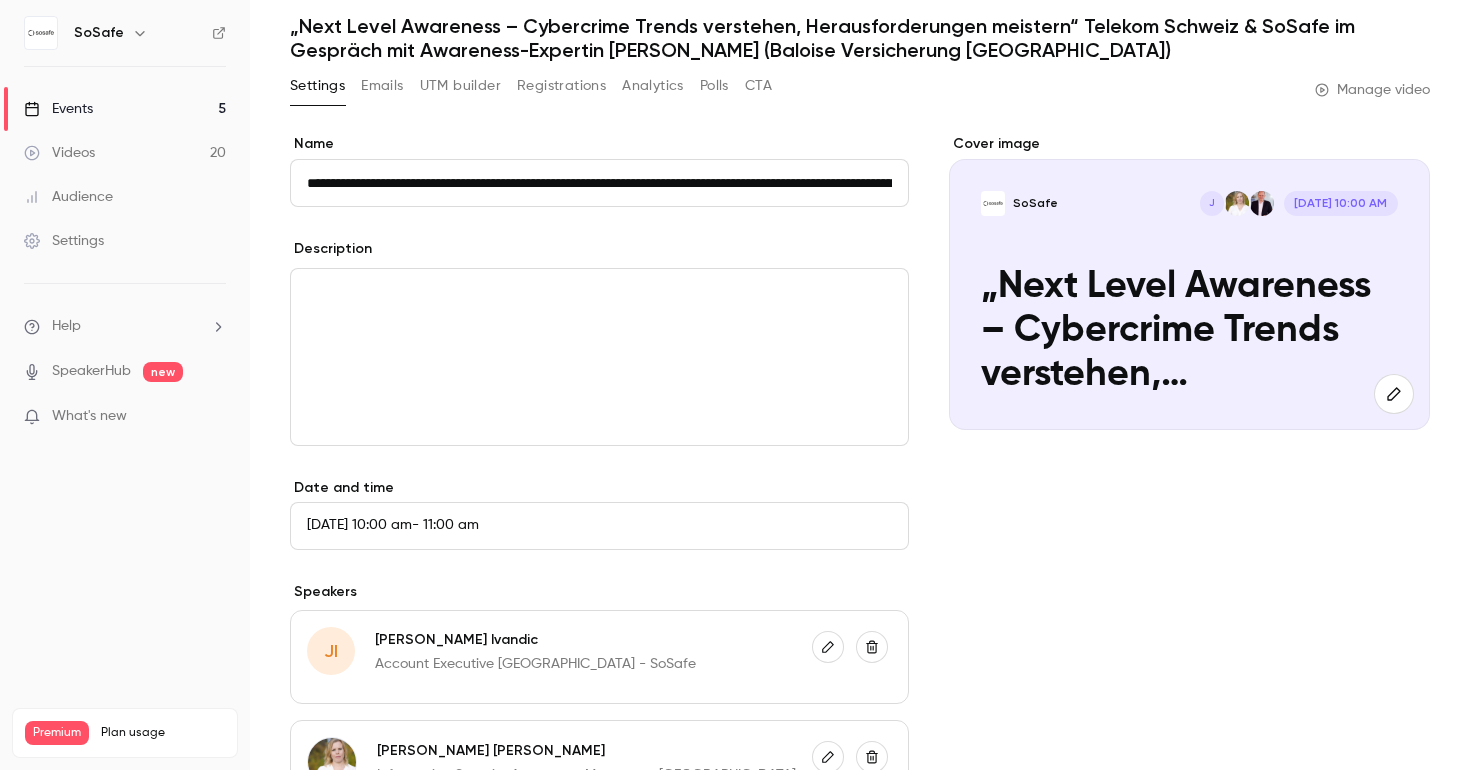 click on "[DATE] 10:00 am  -   11:00 am" at bounding box center (599, 526) 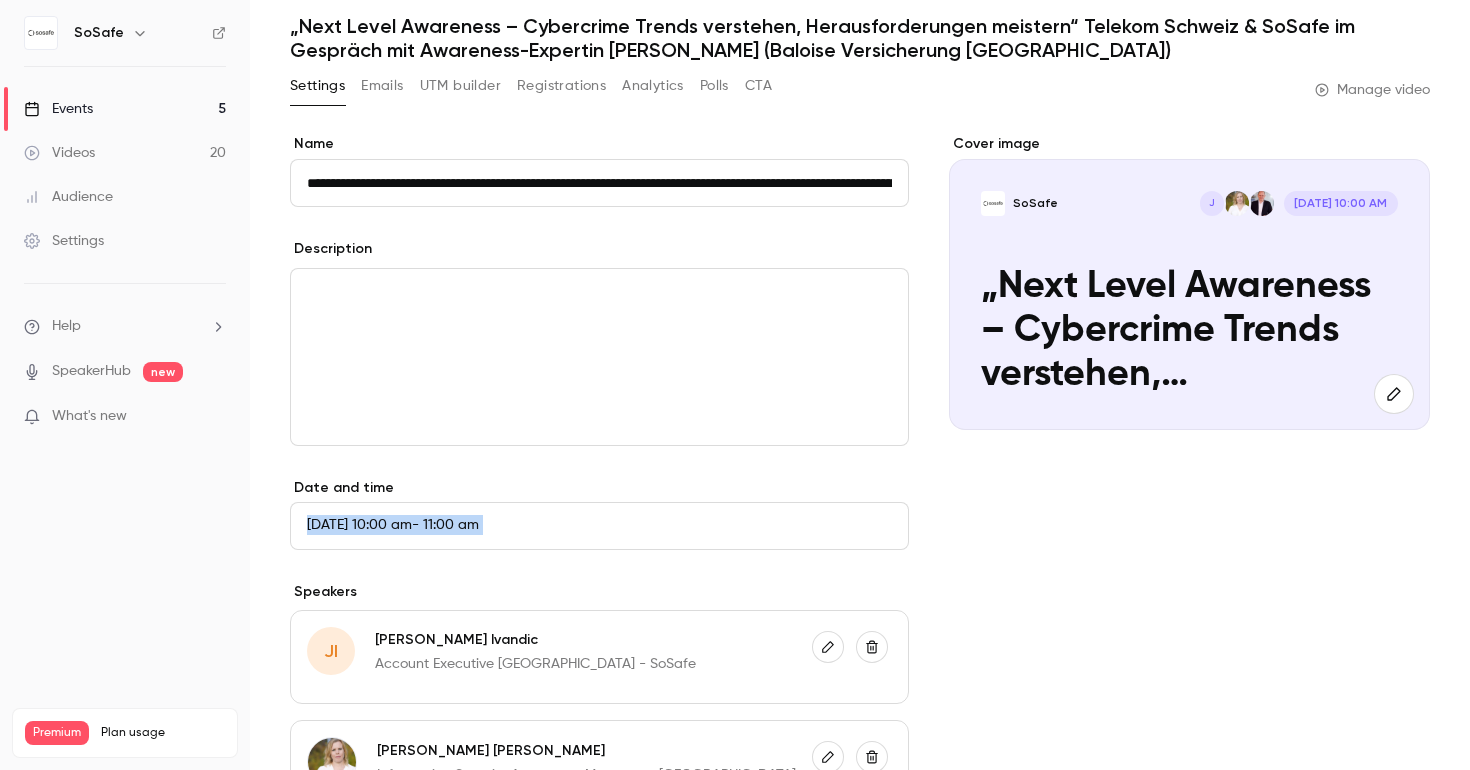 click on "[DATE] 10:00 am  -   11:00 am" at bounding box center [599, 526] 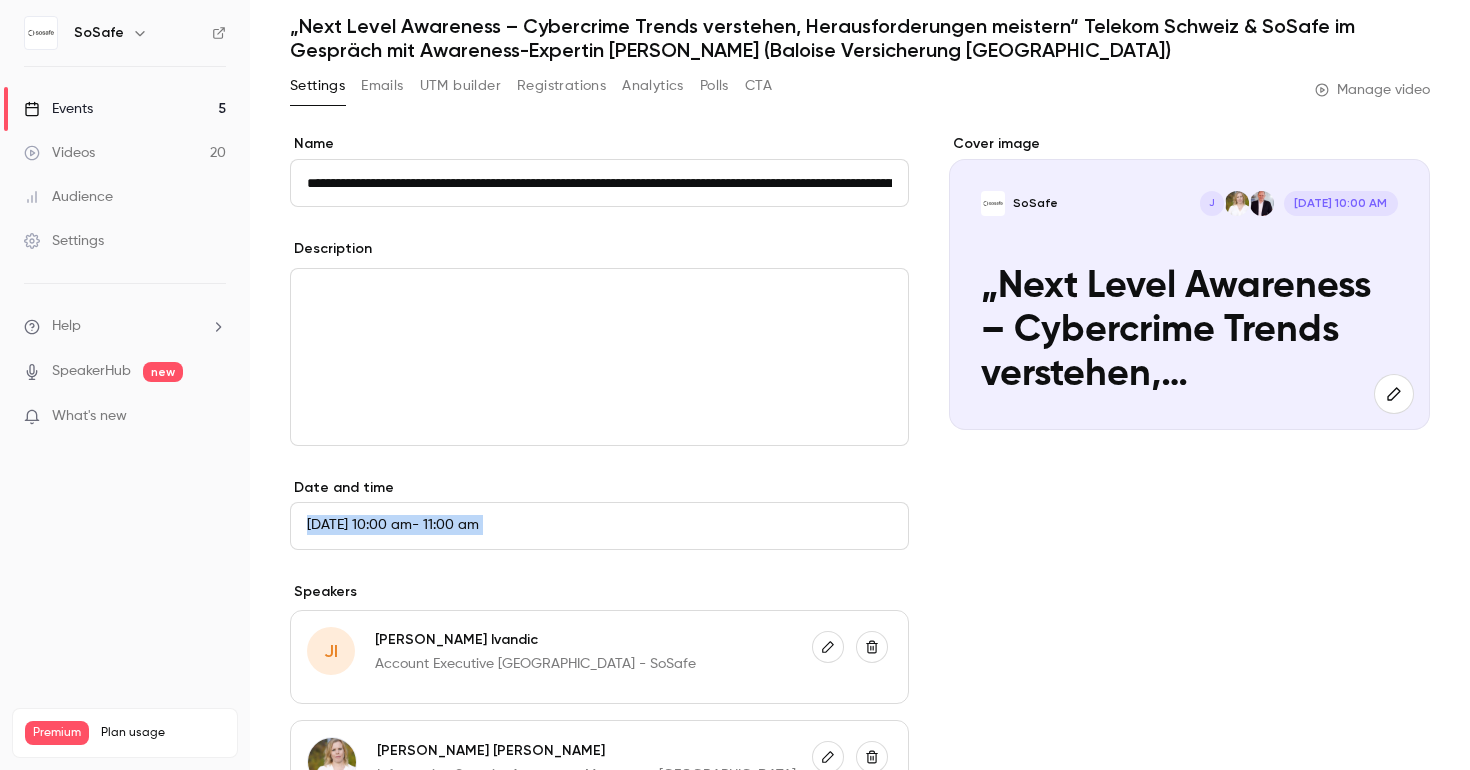 scroll, scrollTop: 0, scrollLeft: 0, axis: both 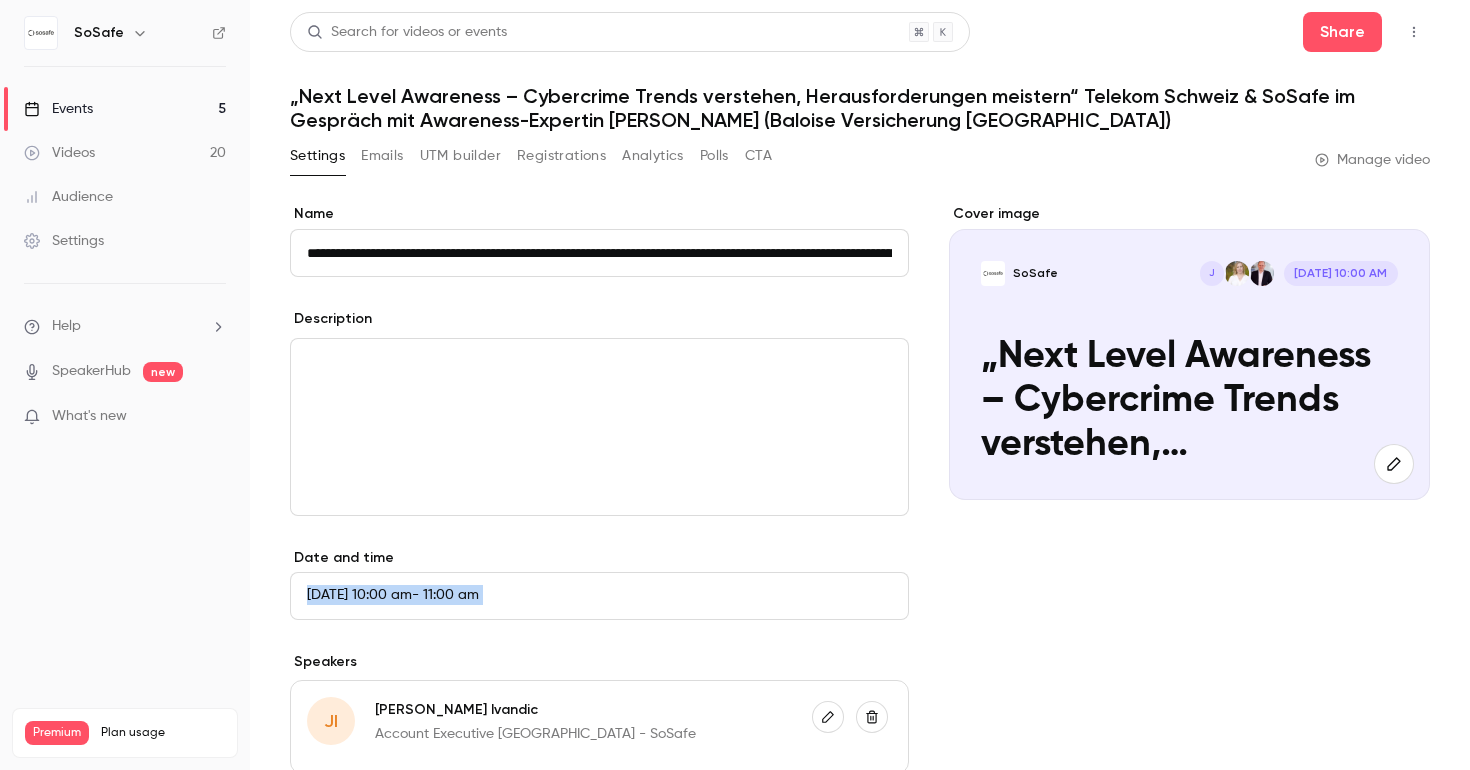 click 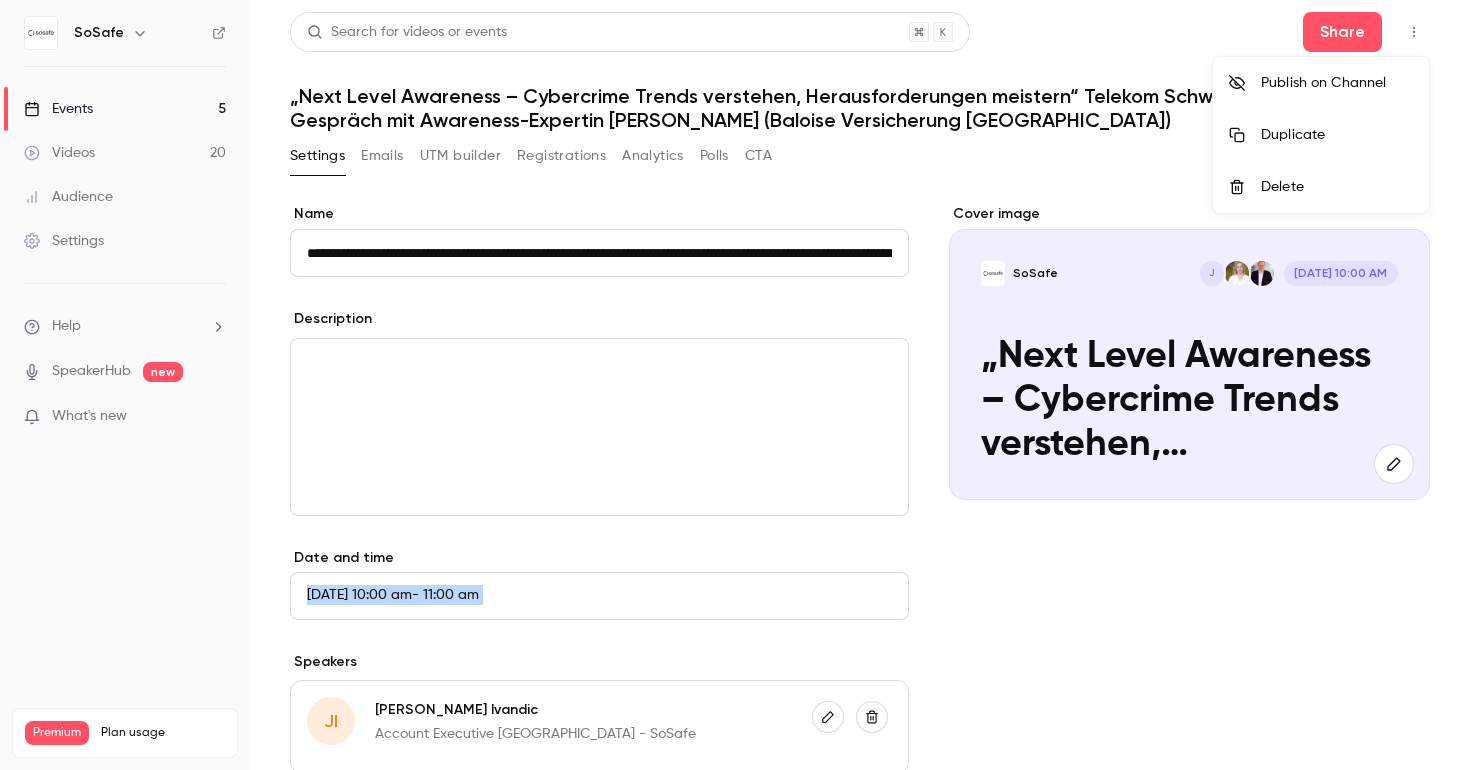 click on "Duplicate" at bounding box center [1337, 135] 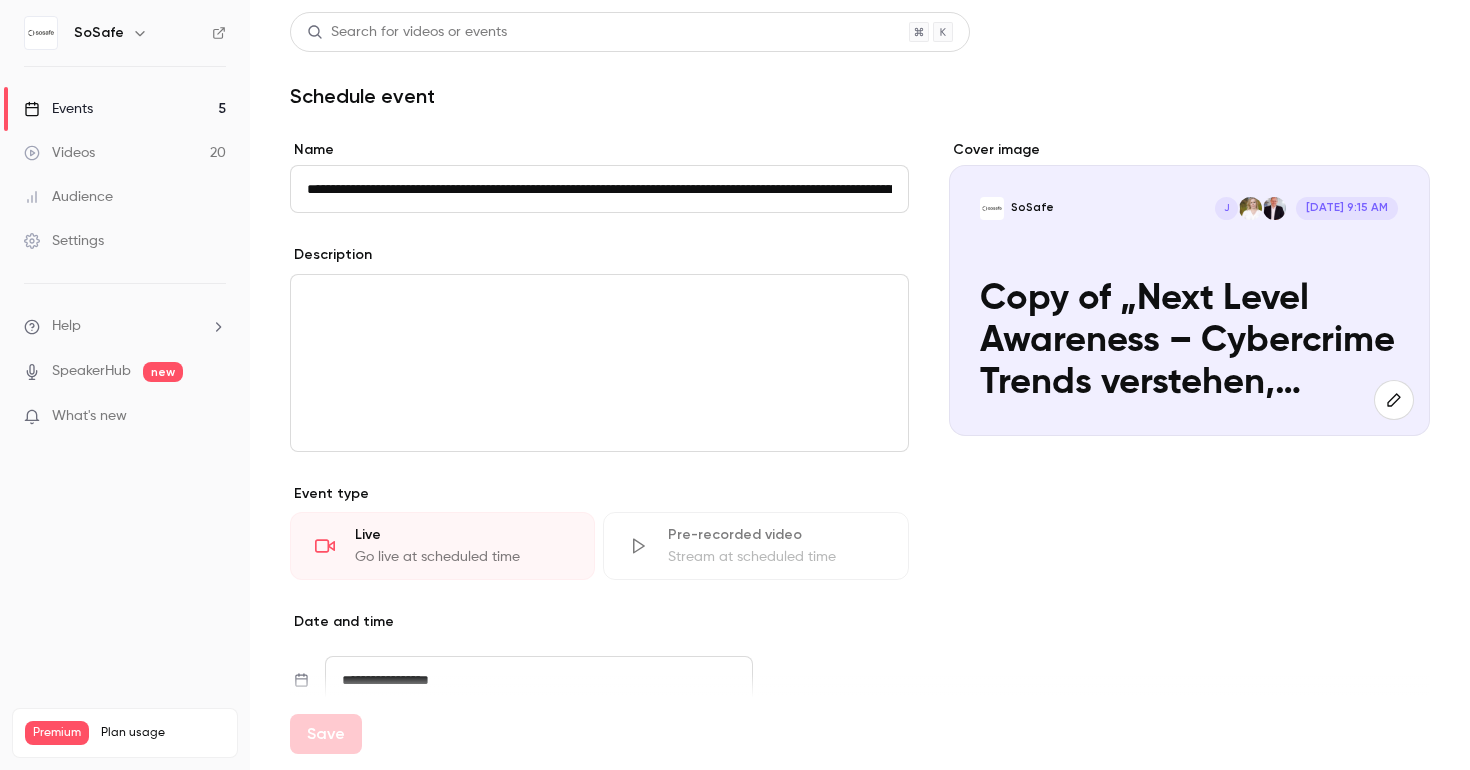 scroll, scrollTop: 0, scrollLeft: 724, axis: horizontal 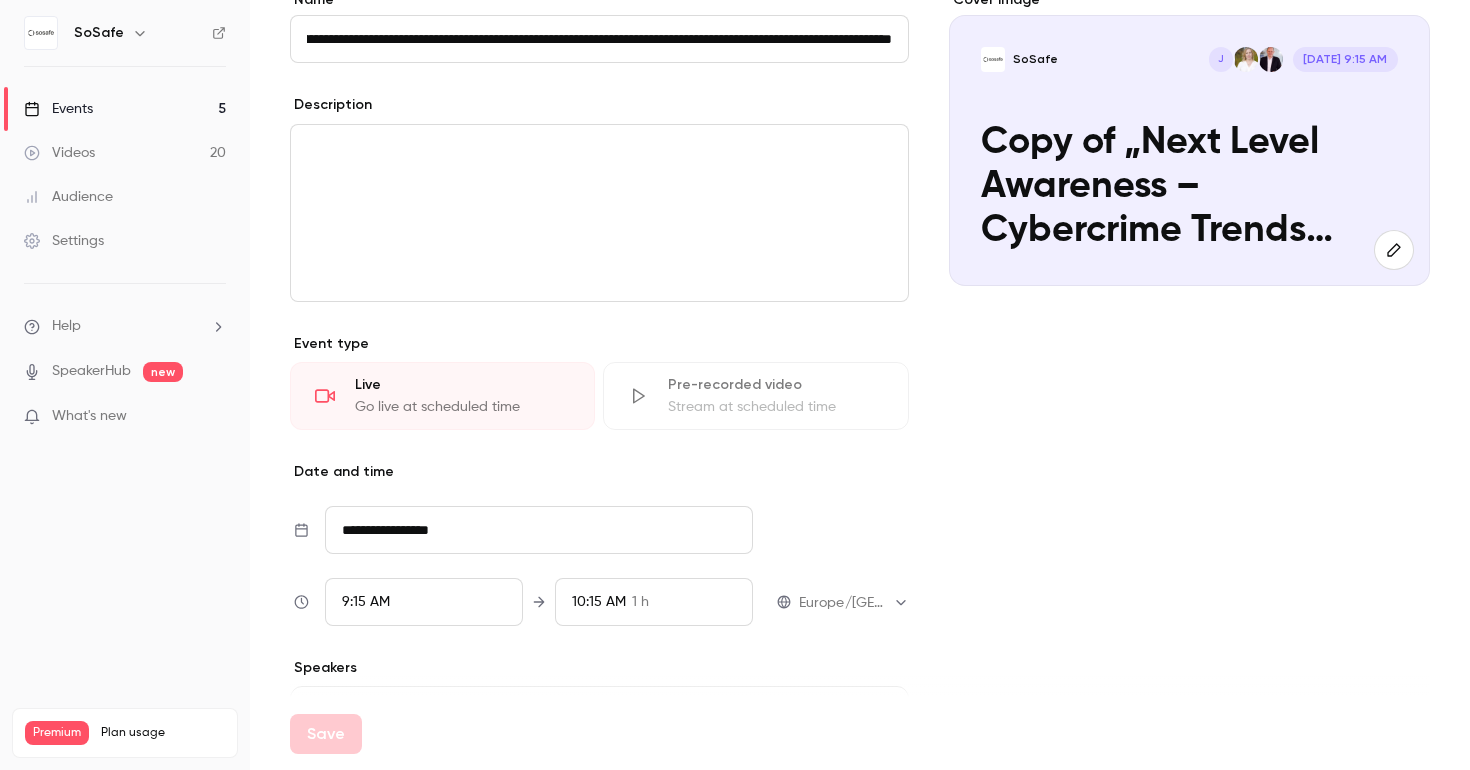 click on "**********" at bounding box center (539, 530) 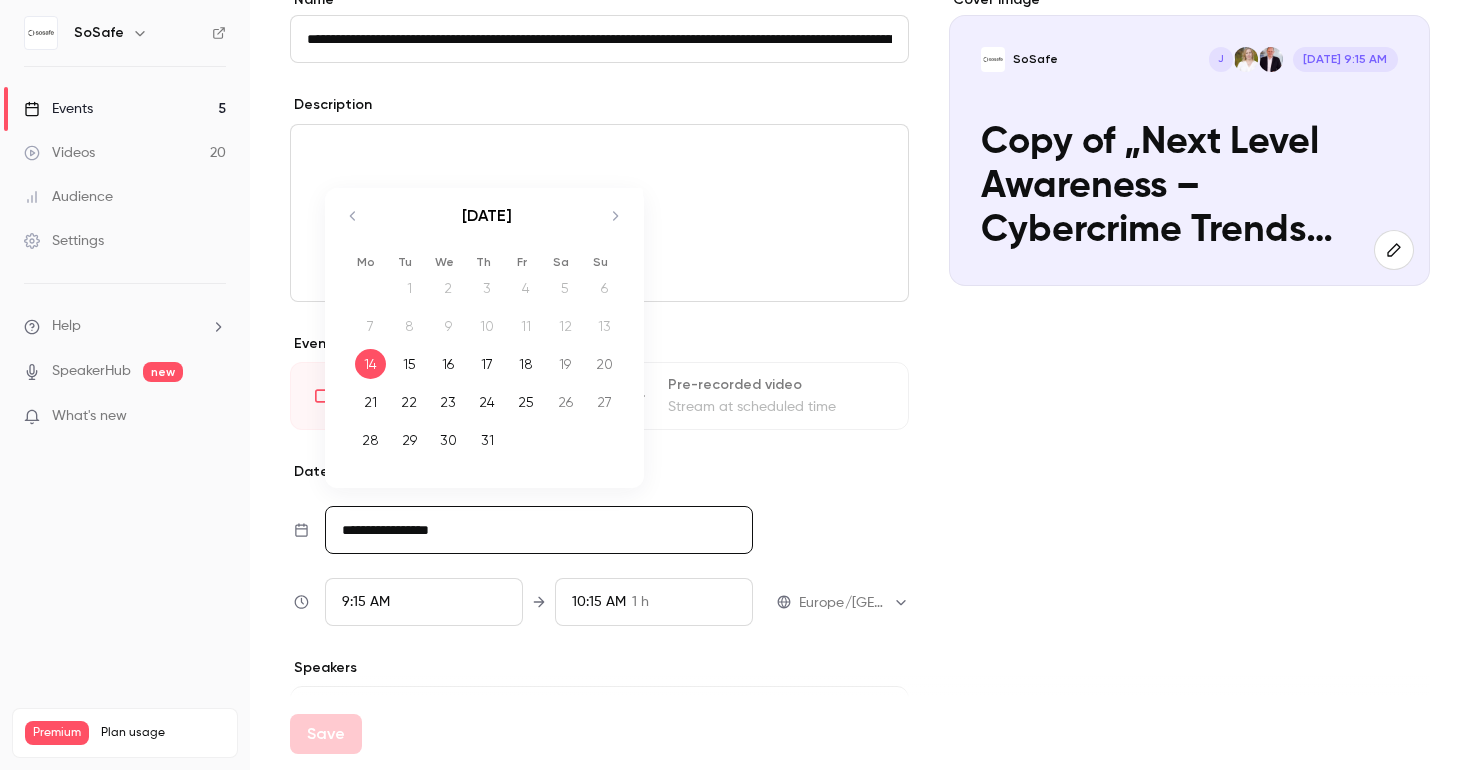click 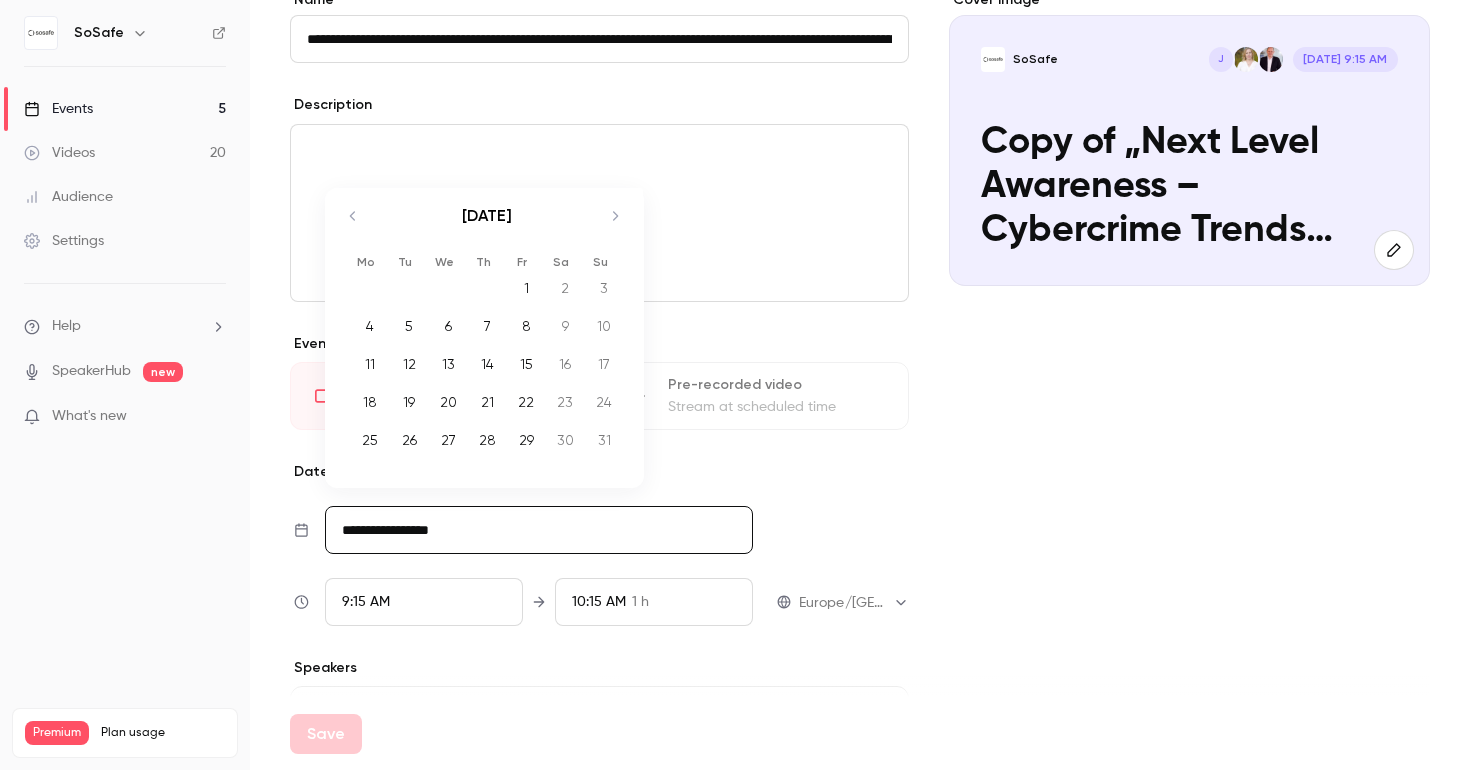 click 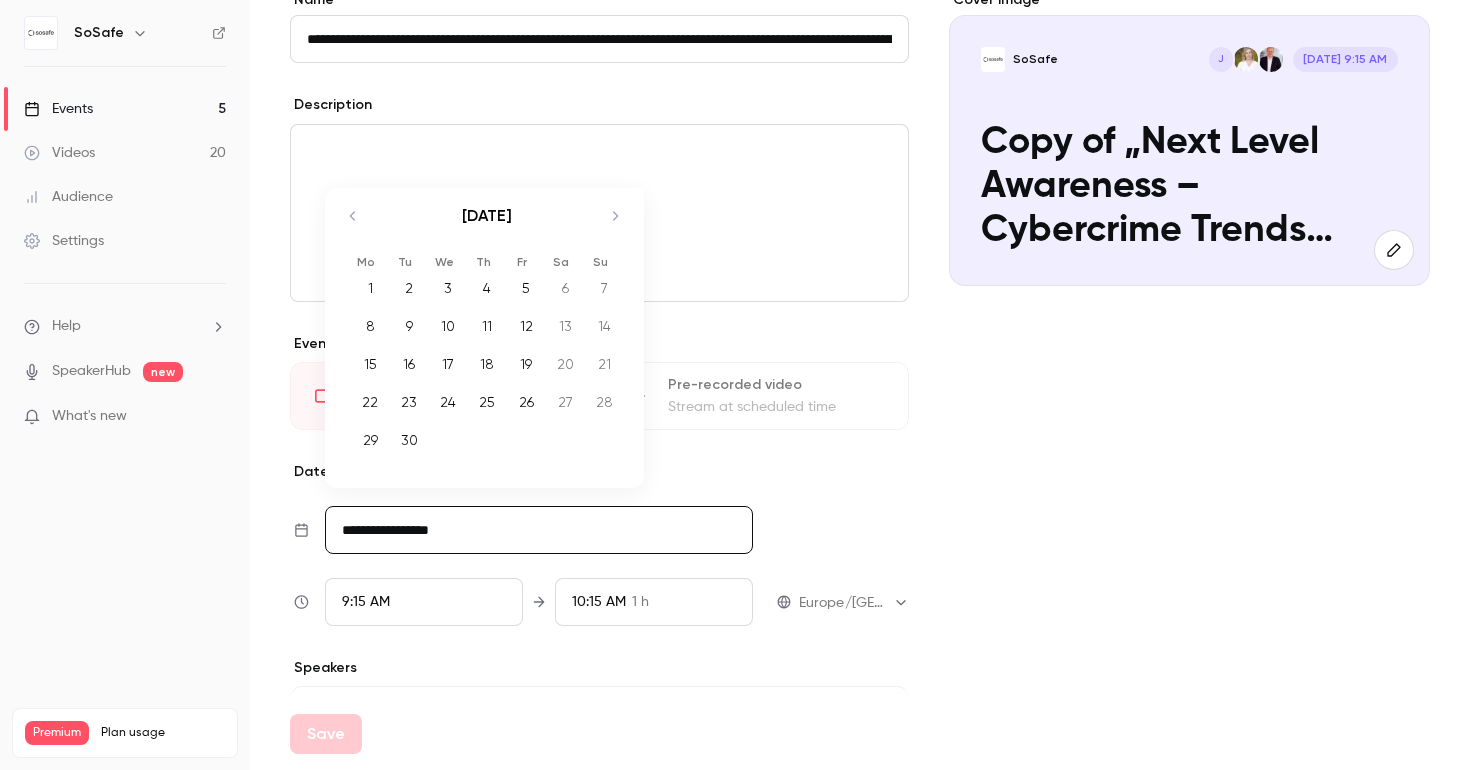 click on "9" at bounding box center [409, 326] 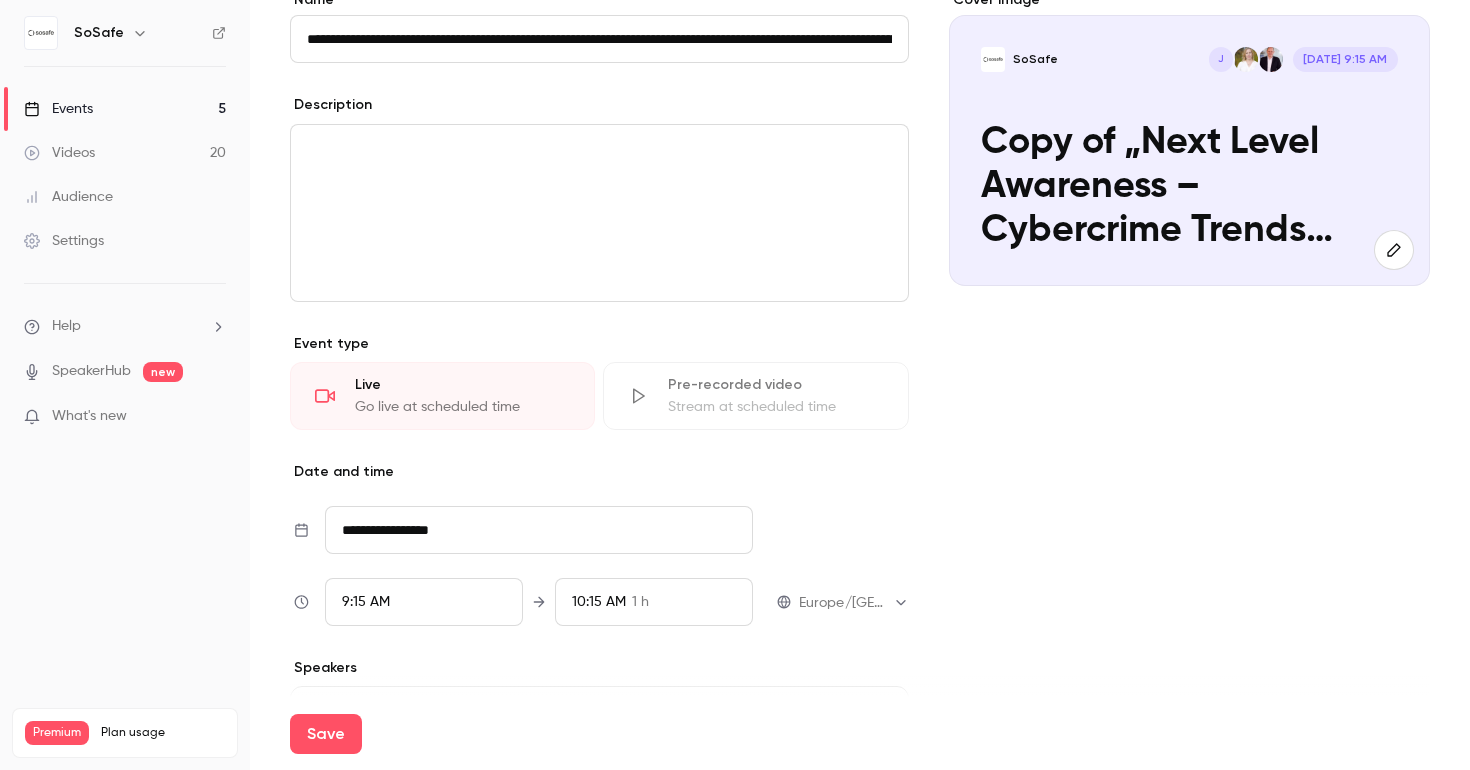 click on "9:15 AM" at bounding box center [424, 602] 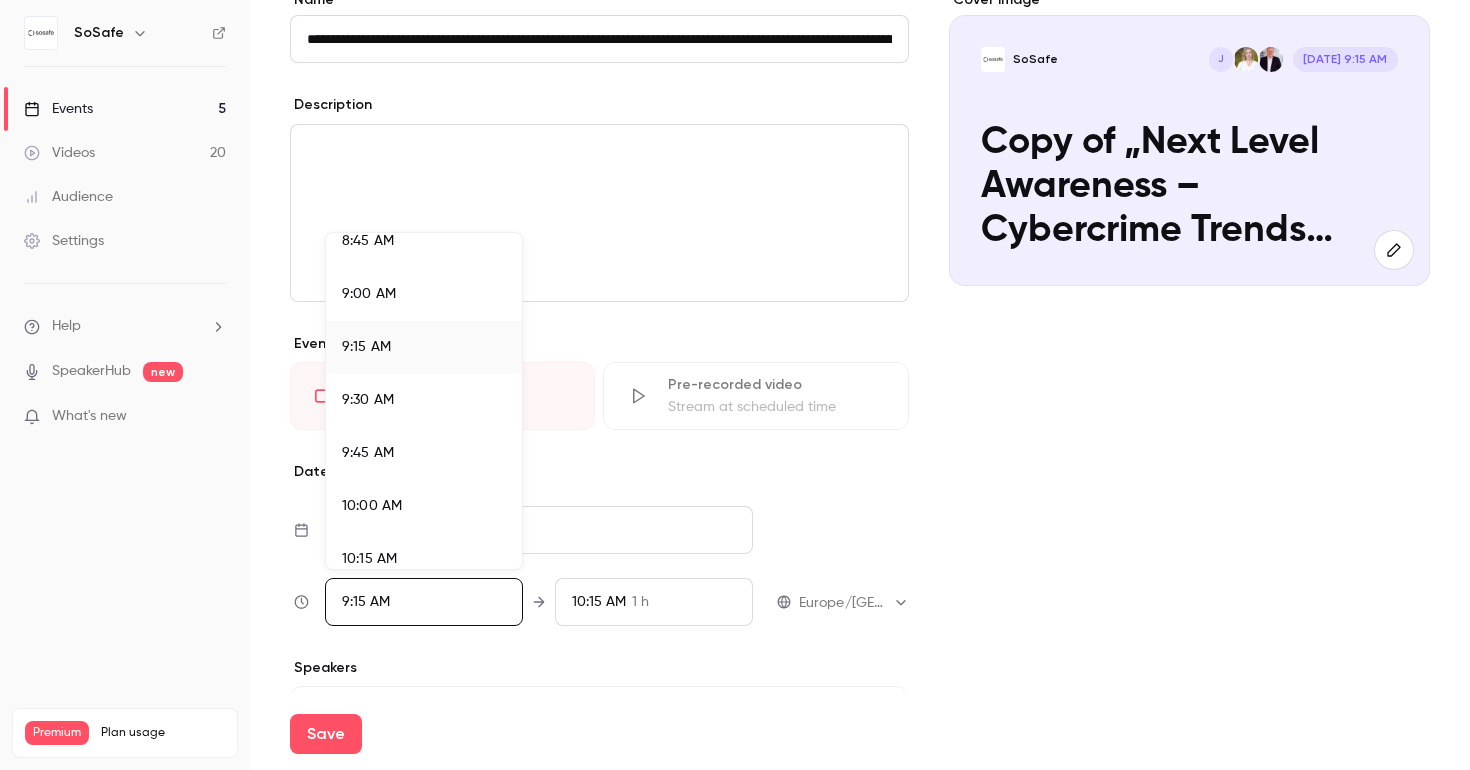 scroll, scrollTop: 1916, scrollLeft: 0, axis: vertical 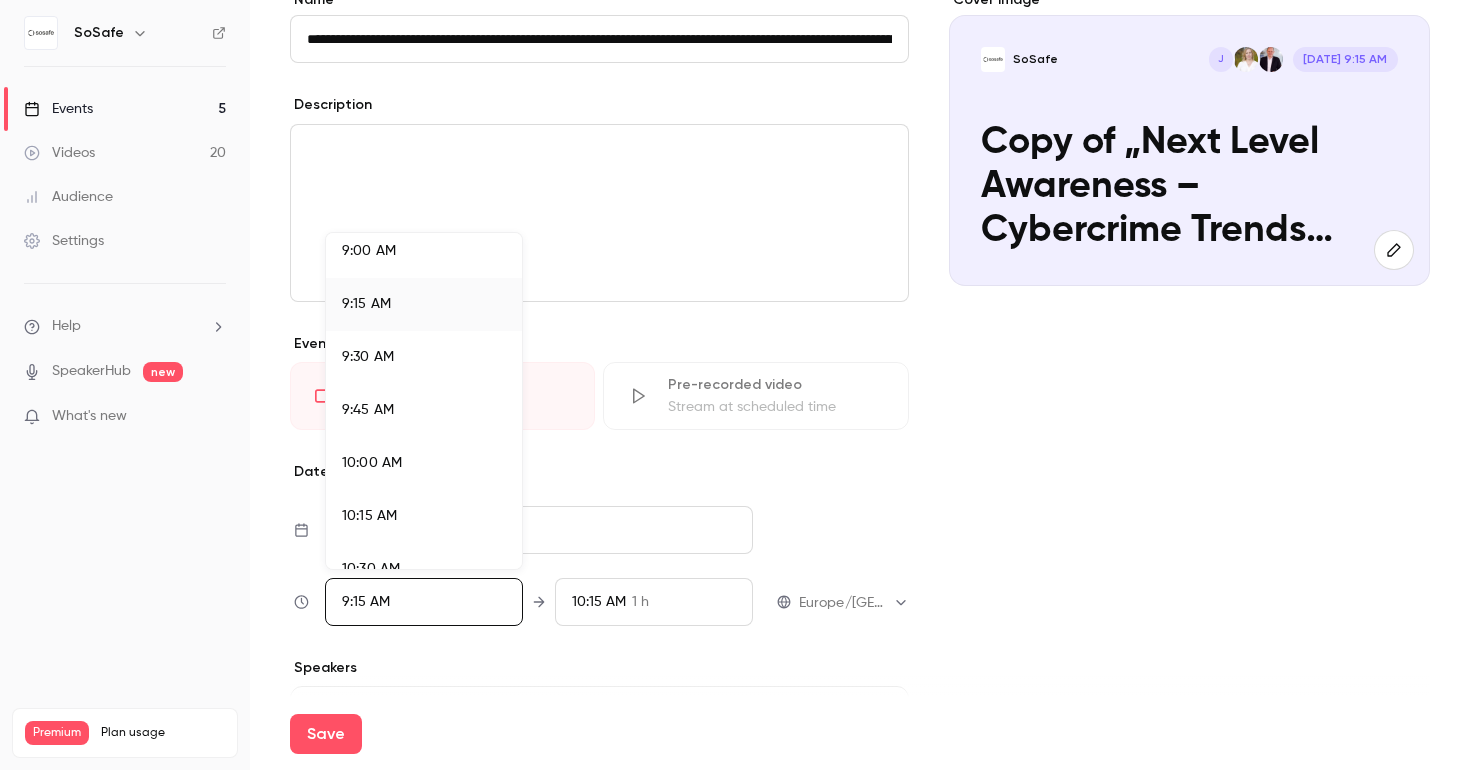 click on "10:00 AM" at bounding box center (424, 463) 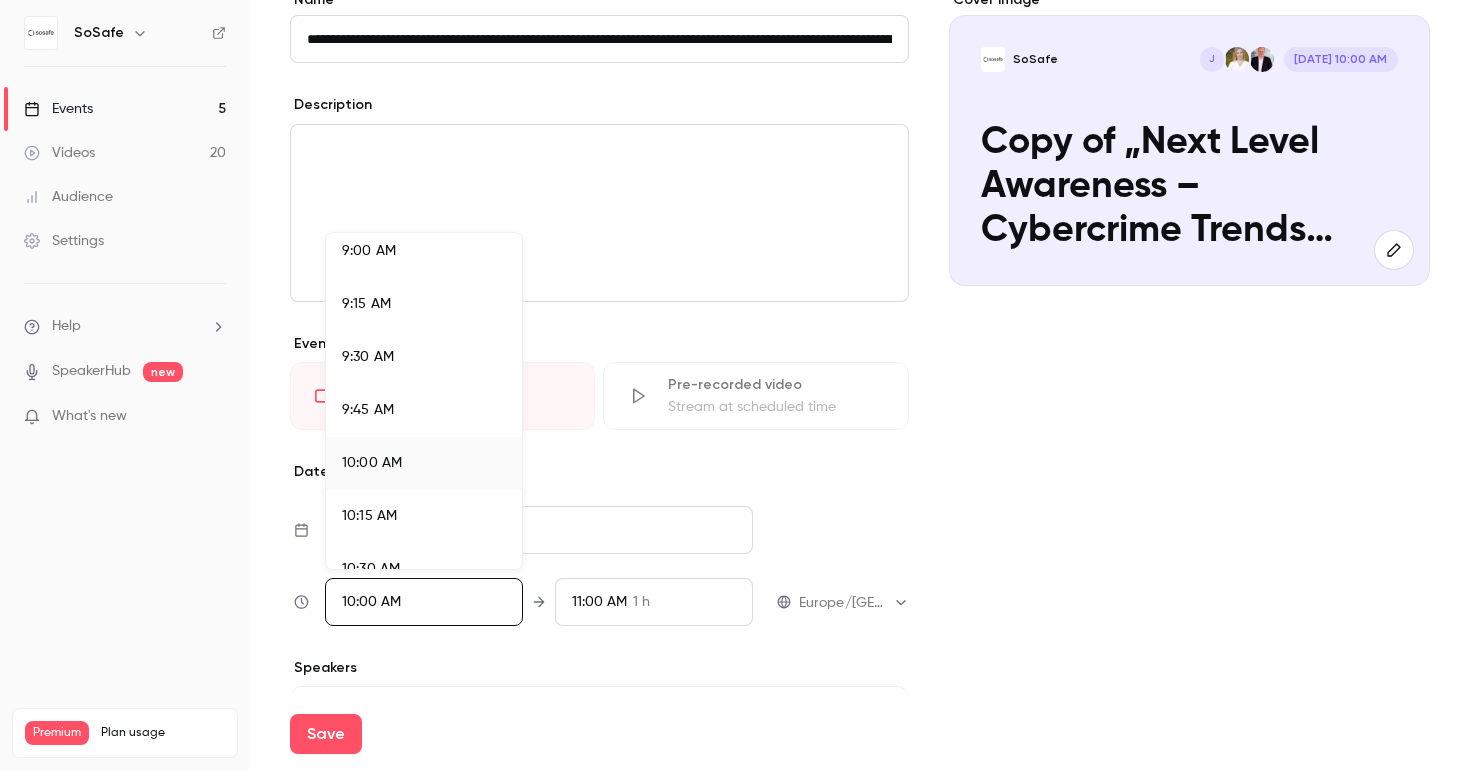 click at bounding box center (735, 385) 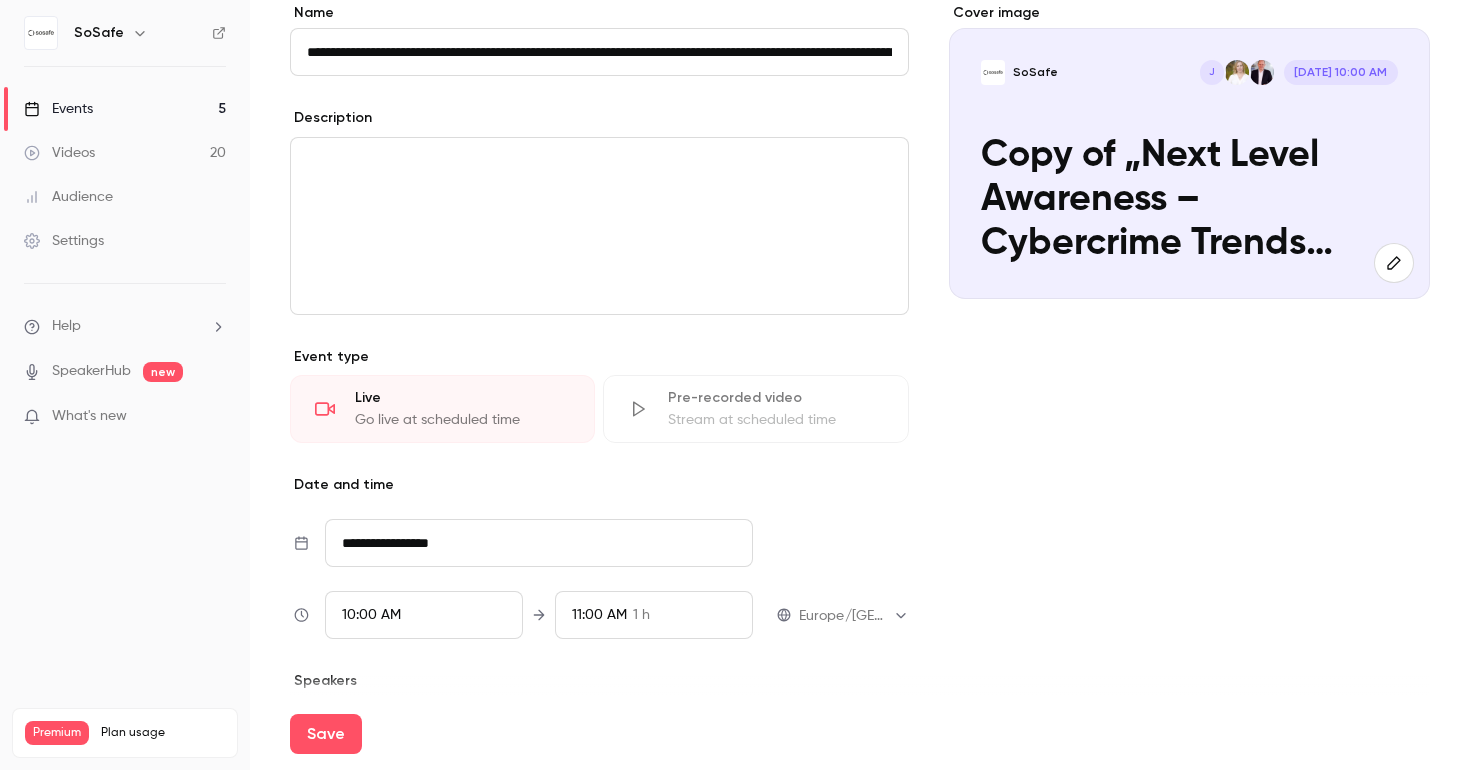 scroll, scrollTop: 0, scrollLeft: 0, axis: both 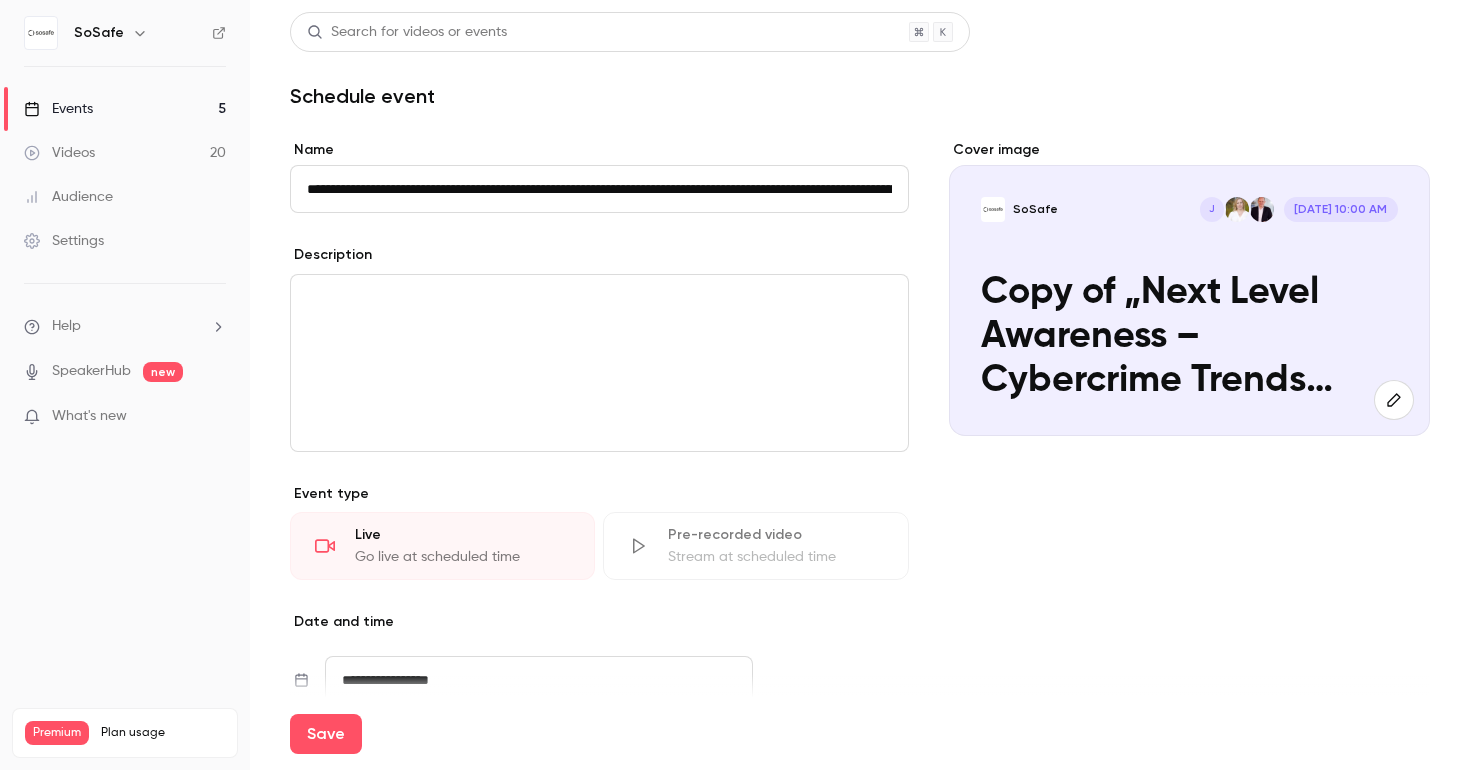 drag, startPoint x: 360, startPoint y: 186, endPoint x: 253, endPoint y: 175, distance: 107.563934 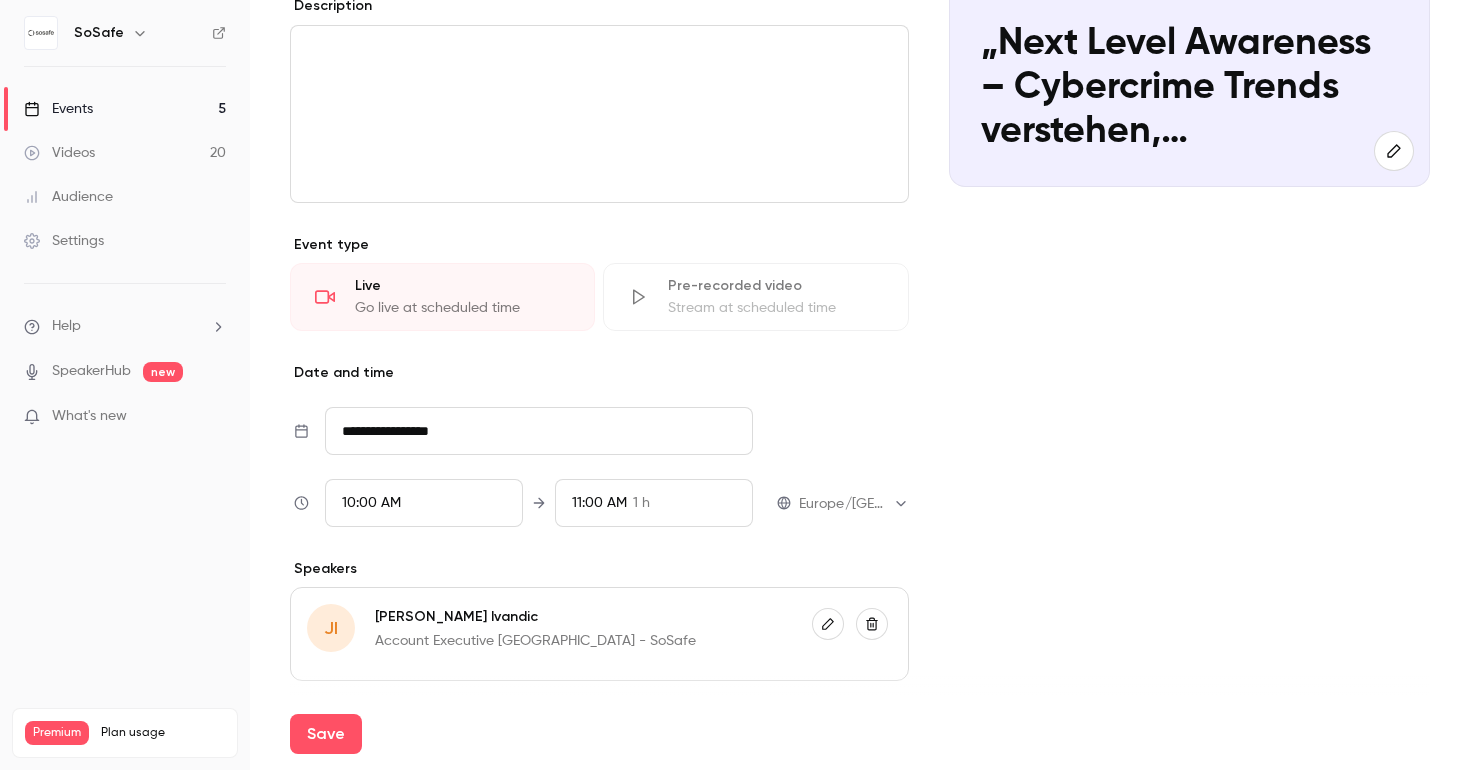 scroll, scrollTop: 104, scrollLeft: 0, axis: vertical 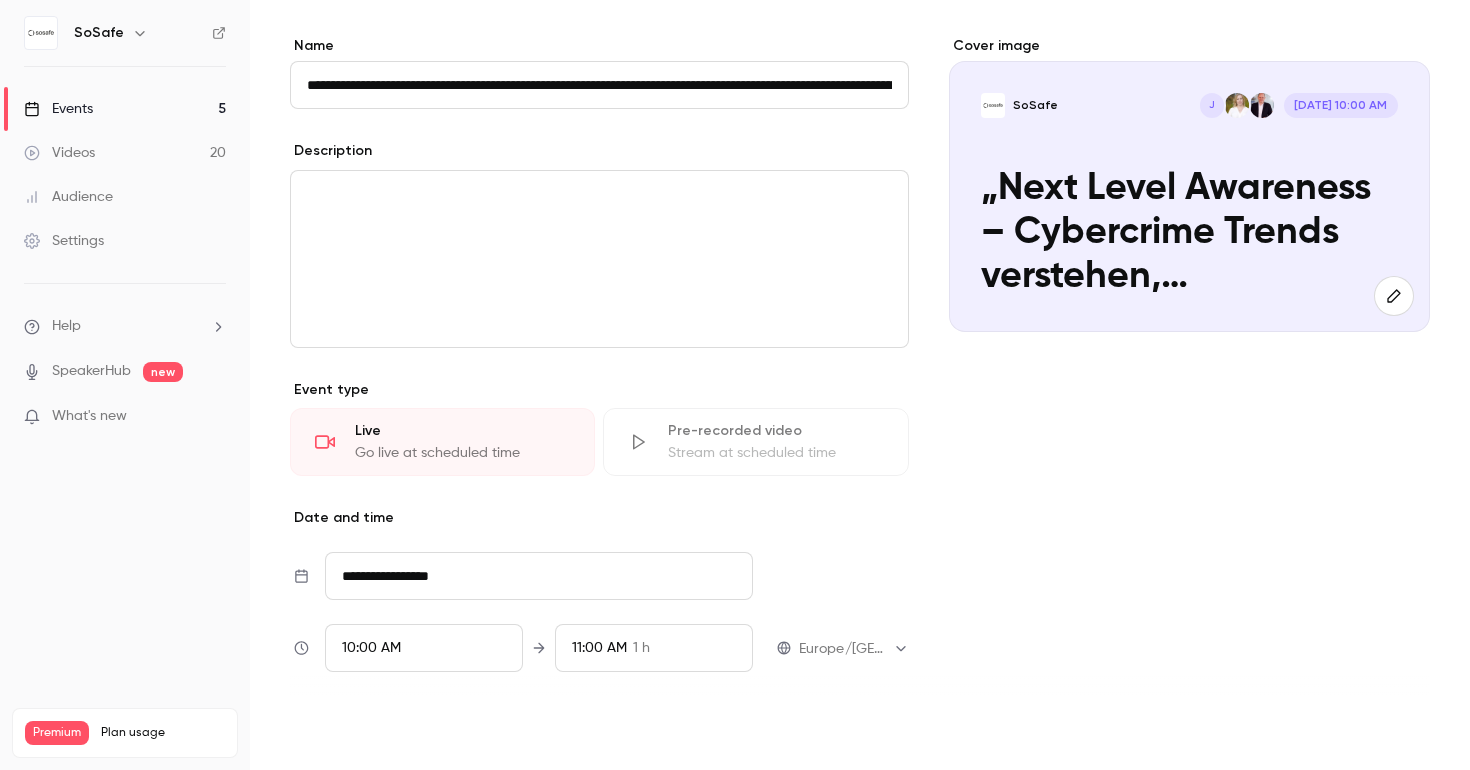 click on "Save" at bounding box center (326, 734) 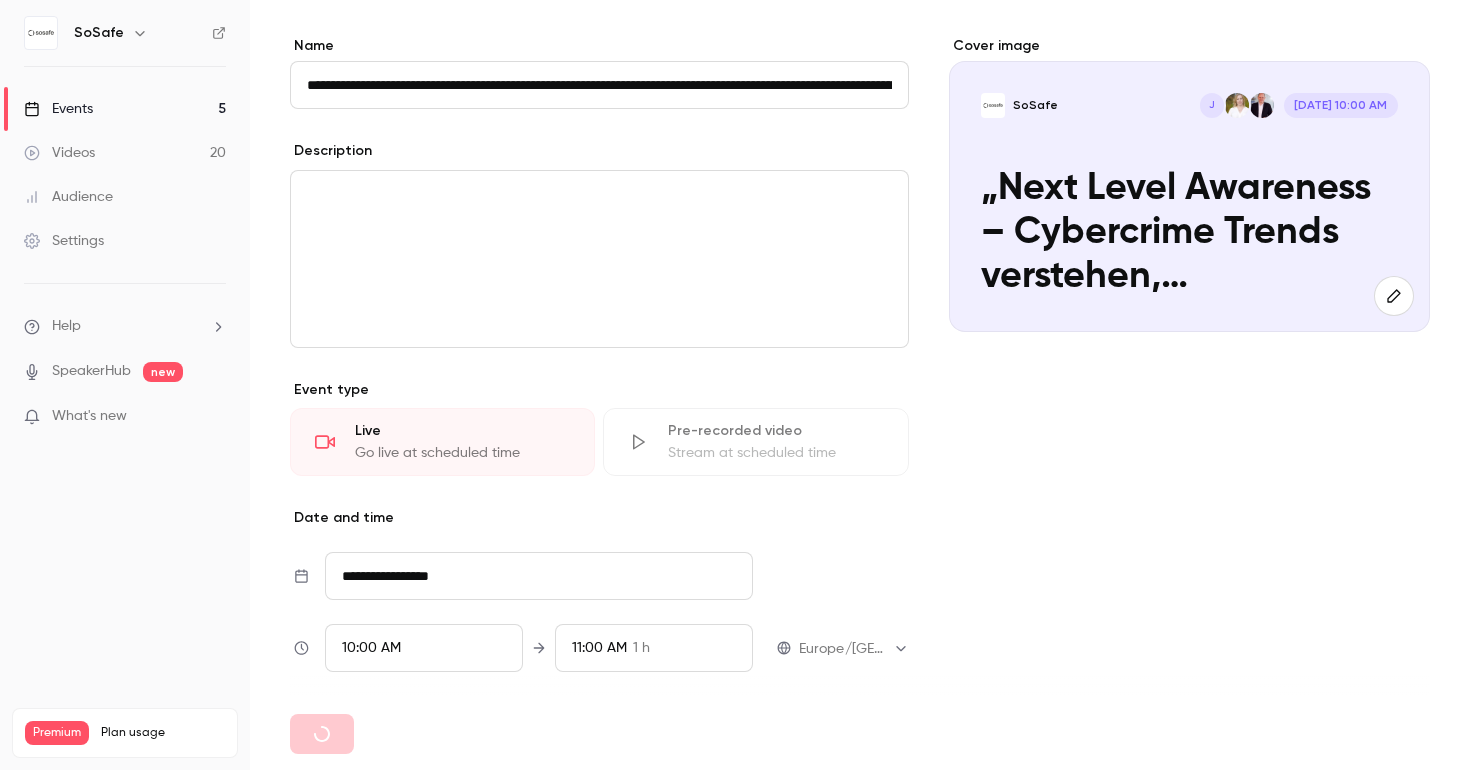 type on "**********" 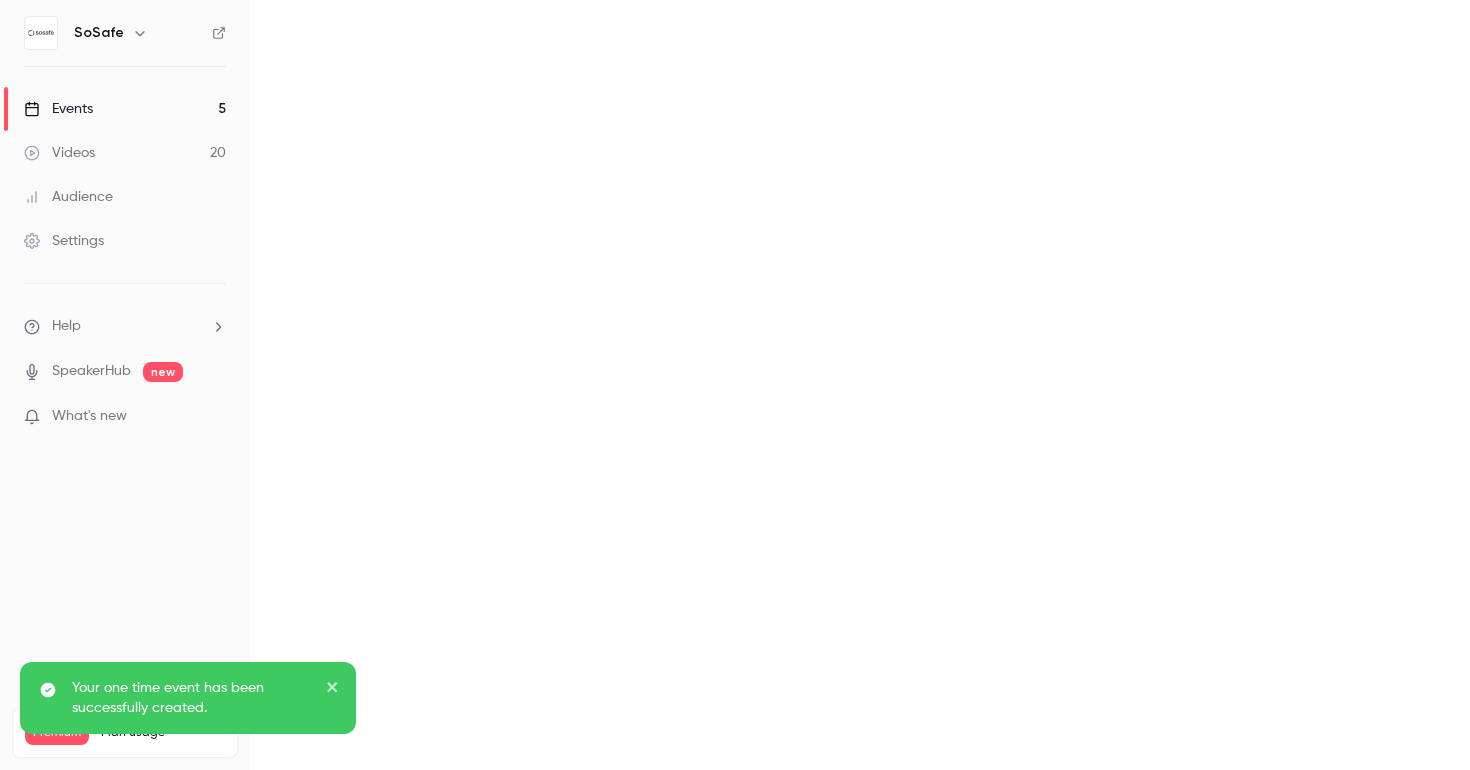 scroll, scrollTop: 0, scrollLeft: 0, axis: both 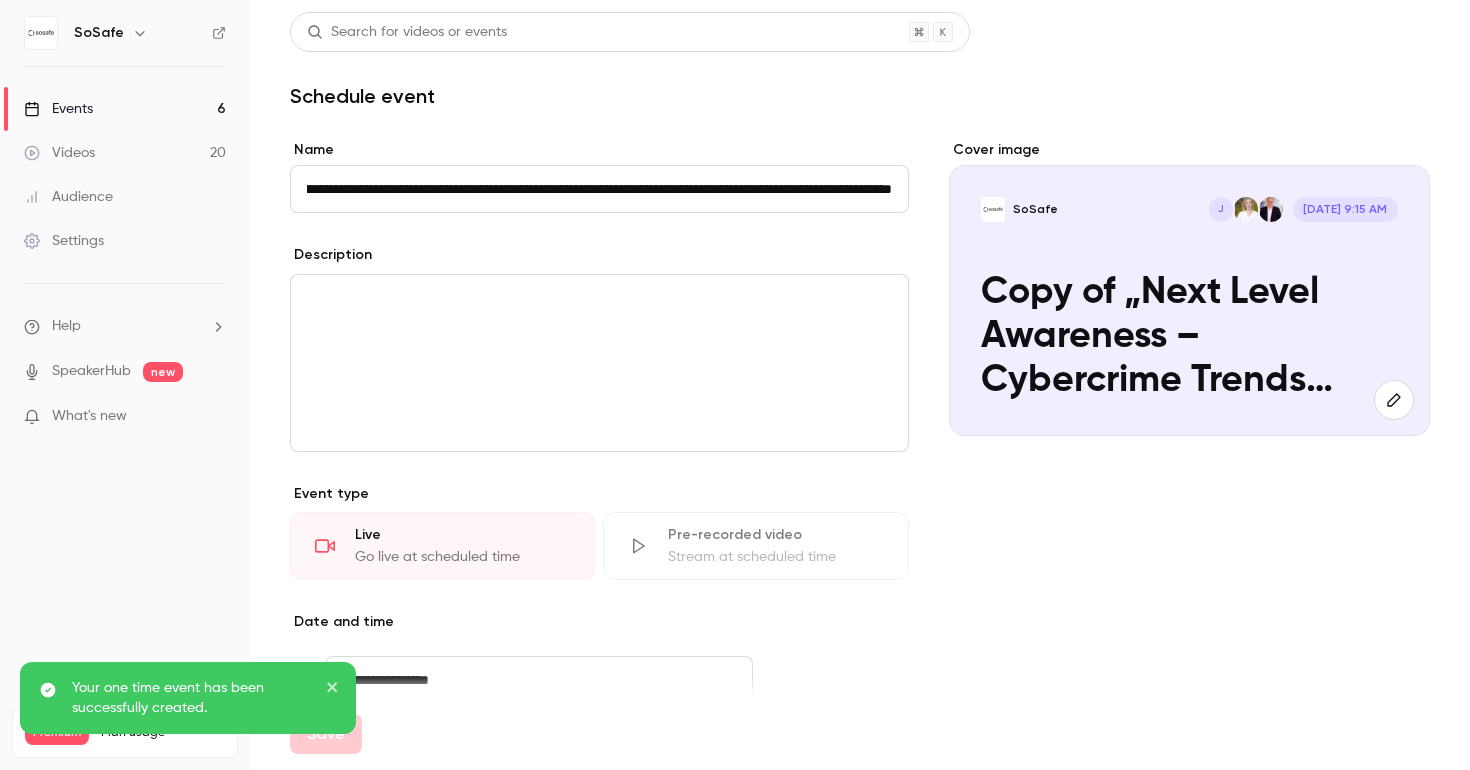 click on "Search for videos or events" at bounding box center (630, 32) 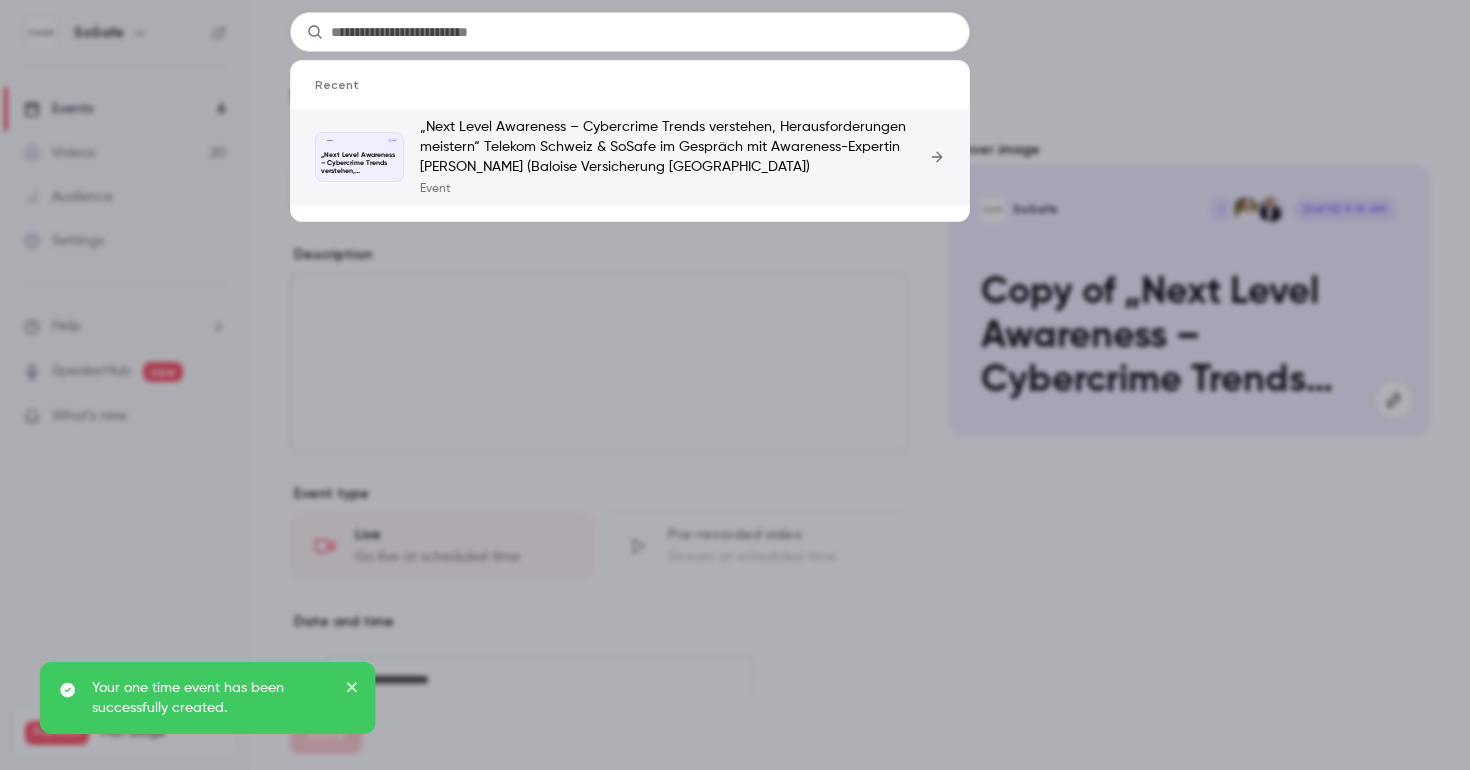 click on "„Next Level Awareness – Cybercrime Trends verstehen, Herausforderungen meistern“ Telekom Schweiz & SoSafe im Gespräch mit Awareness-Expertin [PERSON_NAME] (Baloise Versicherung [GEOGRAPHIC_DATA])" at bounding box center [682, 147] 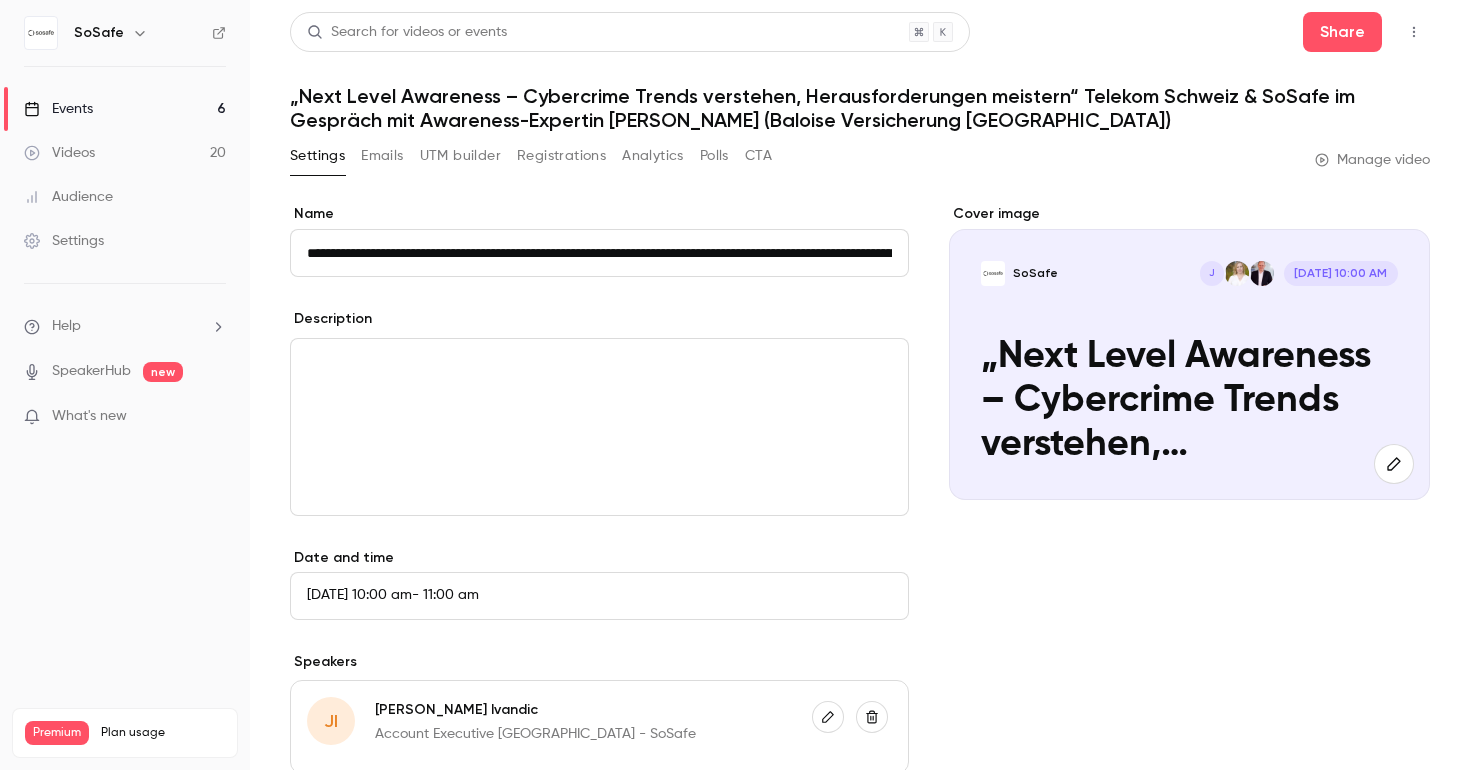 scroll, scrollTop: 0, scrollLeft: 670, axis: horizontal 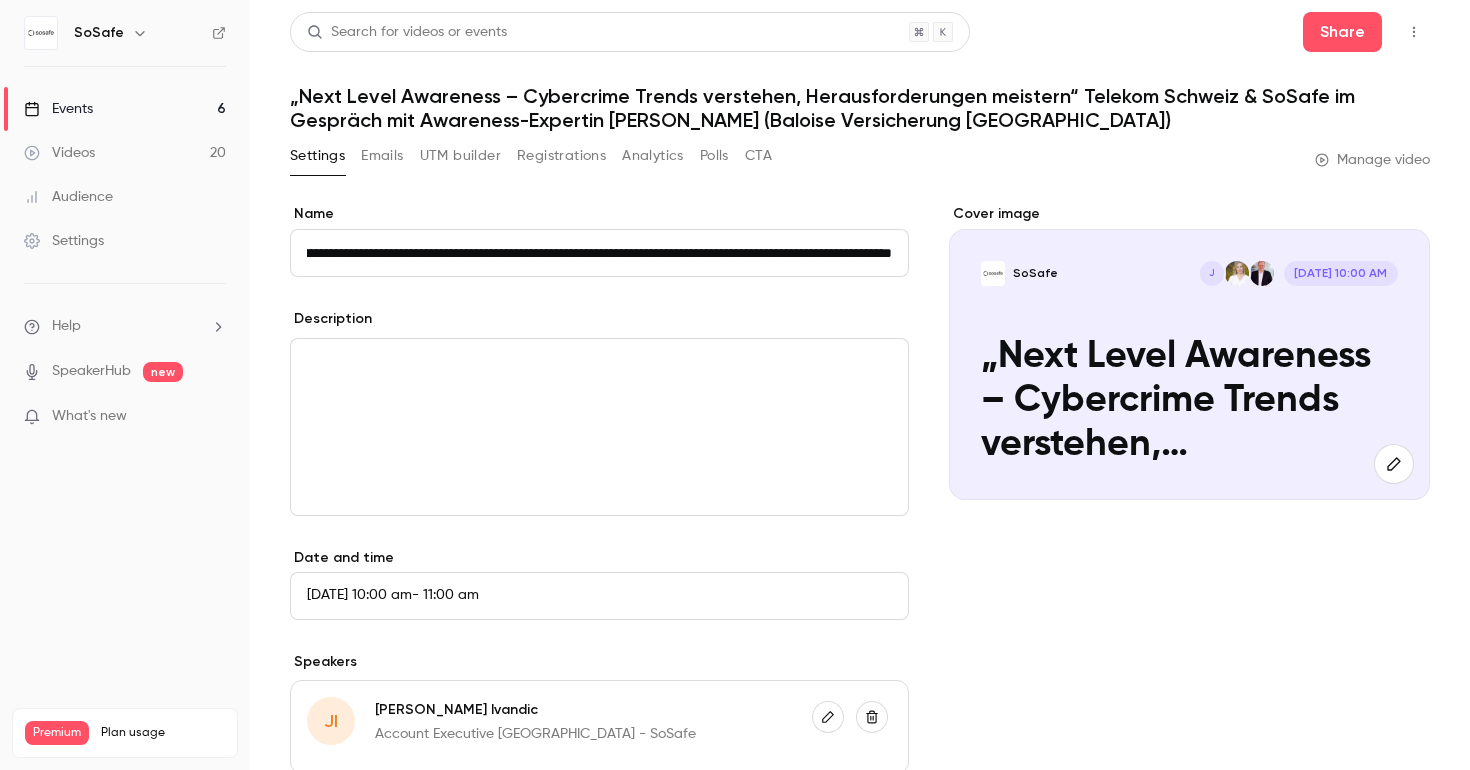 click at bounding box center (1414, 32) 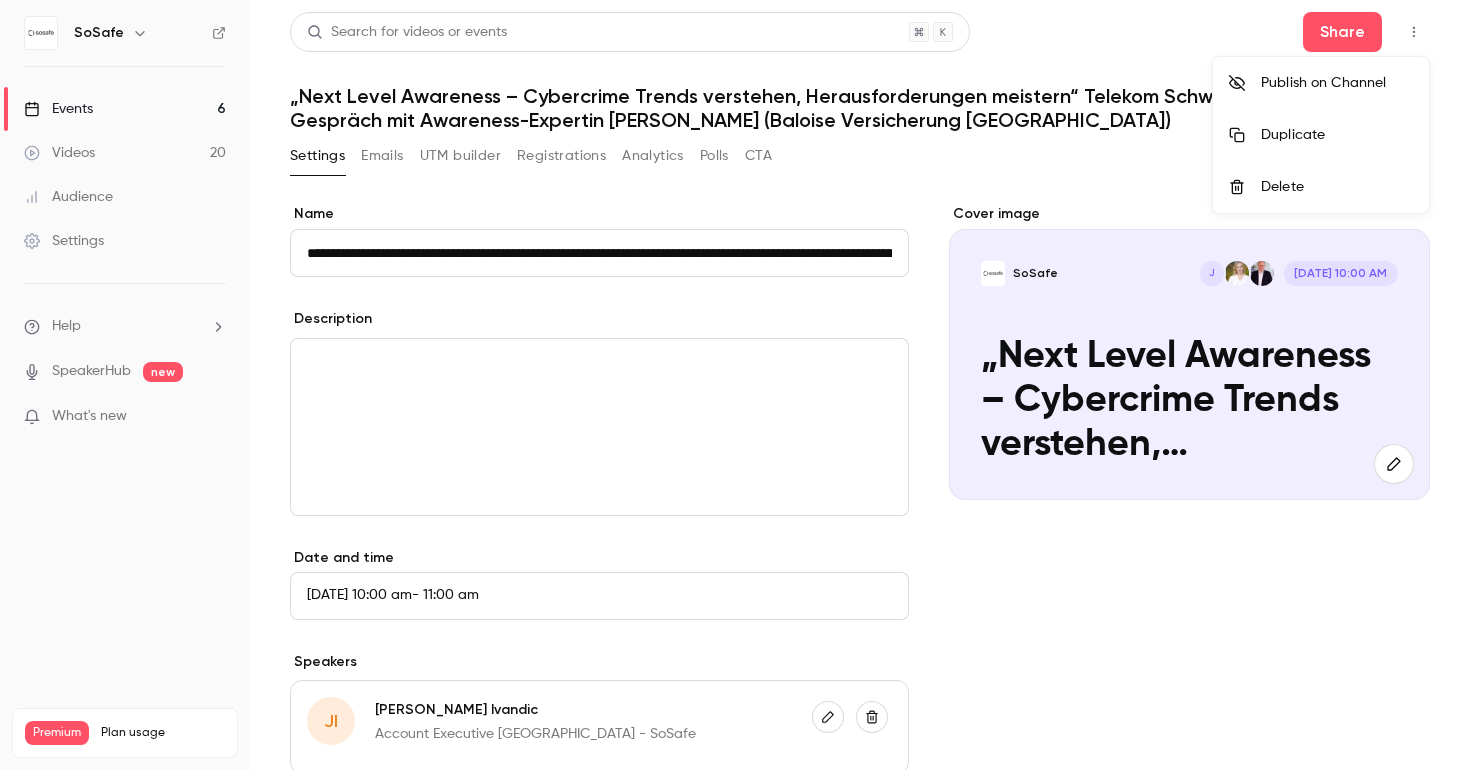 click on "Delete" at bounding box center (1337, 187) 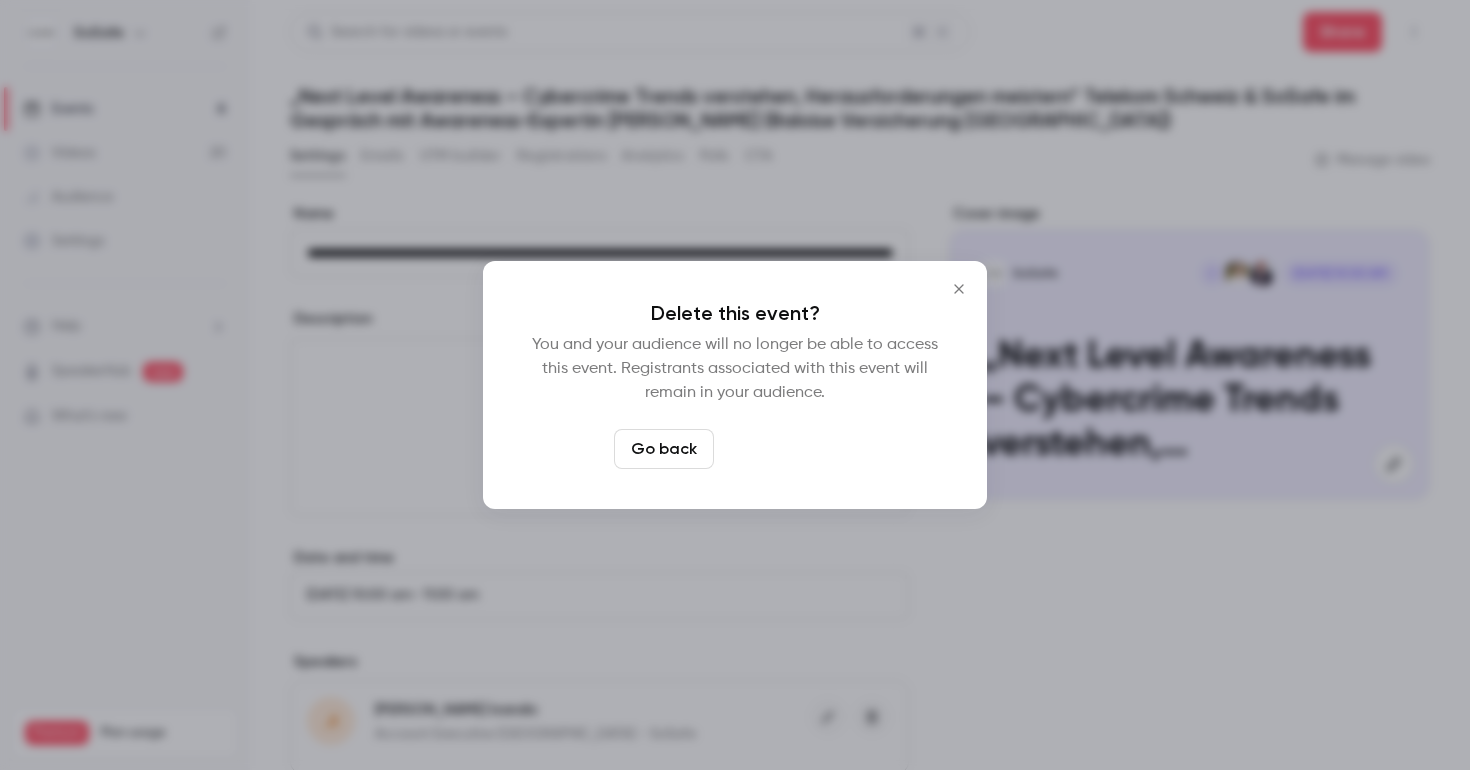 click on "Delete event" at bounding box center (789, 449) 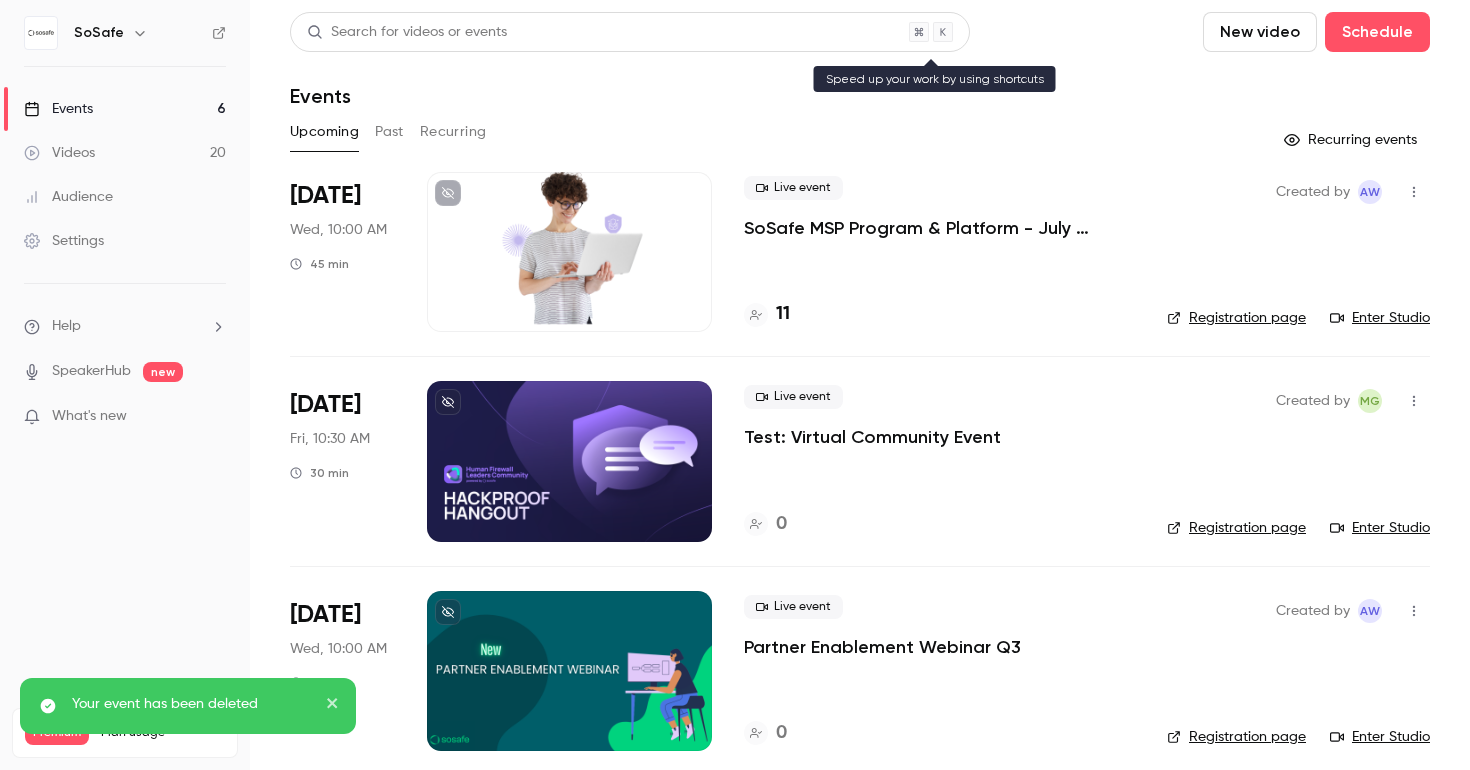 click on "Search for videos or events" at bounding box center (630, 32) 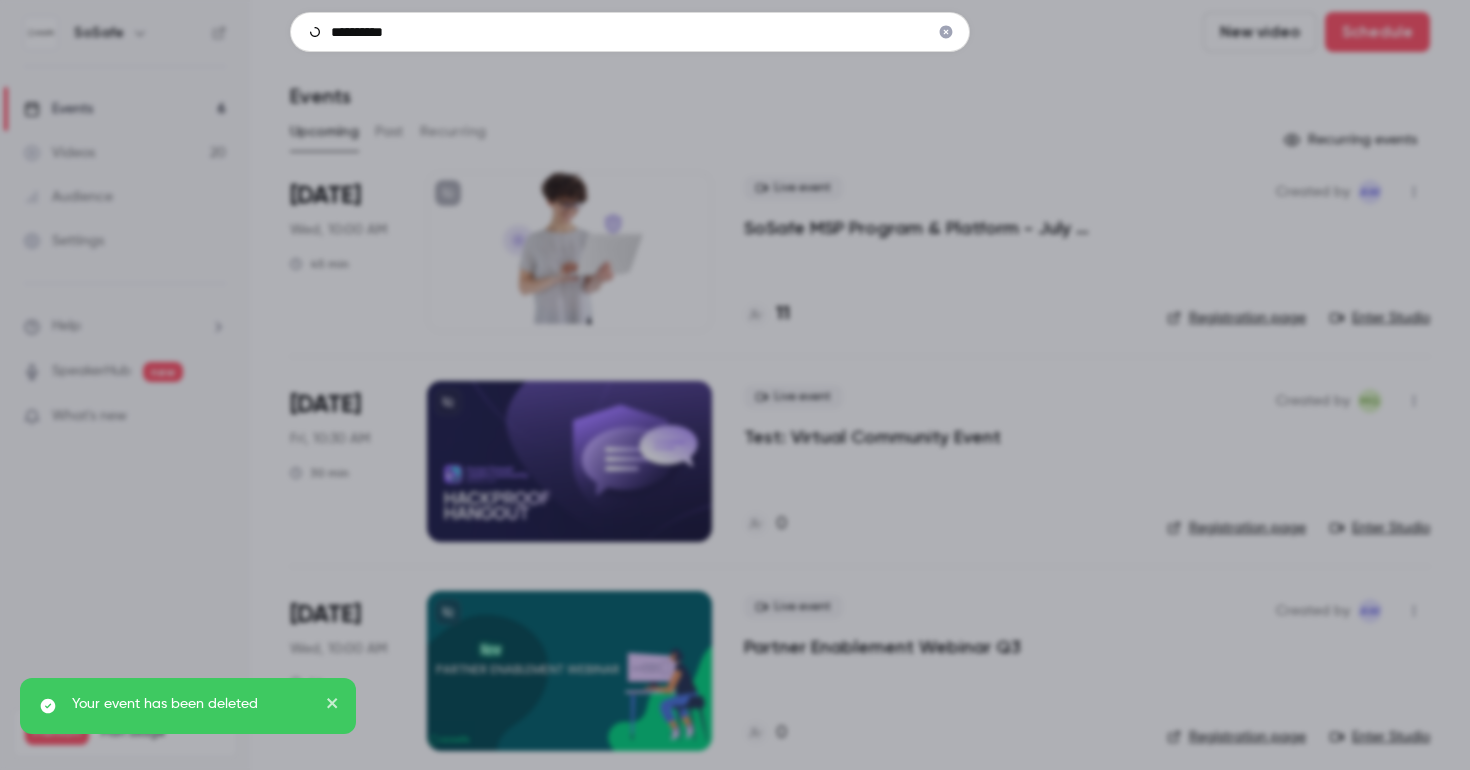type on "**********" 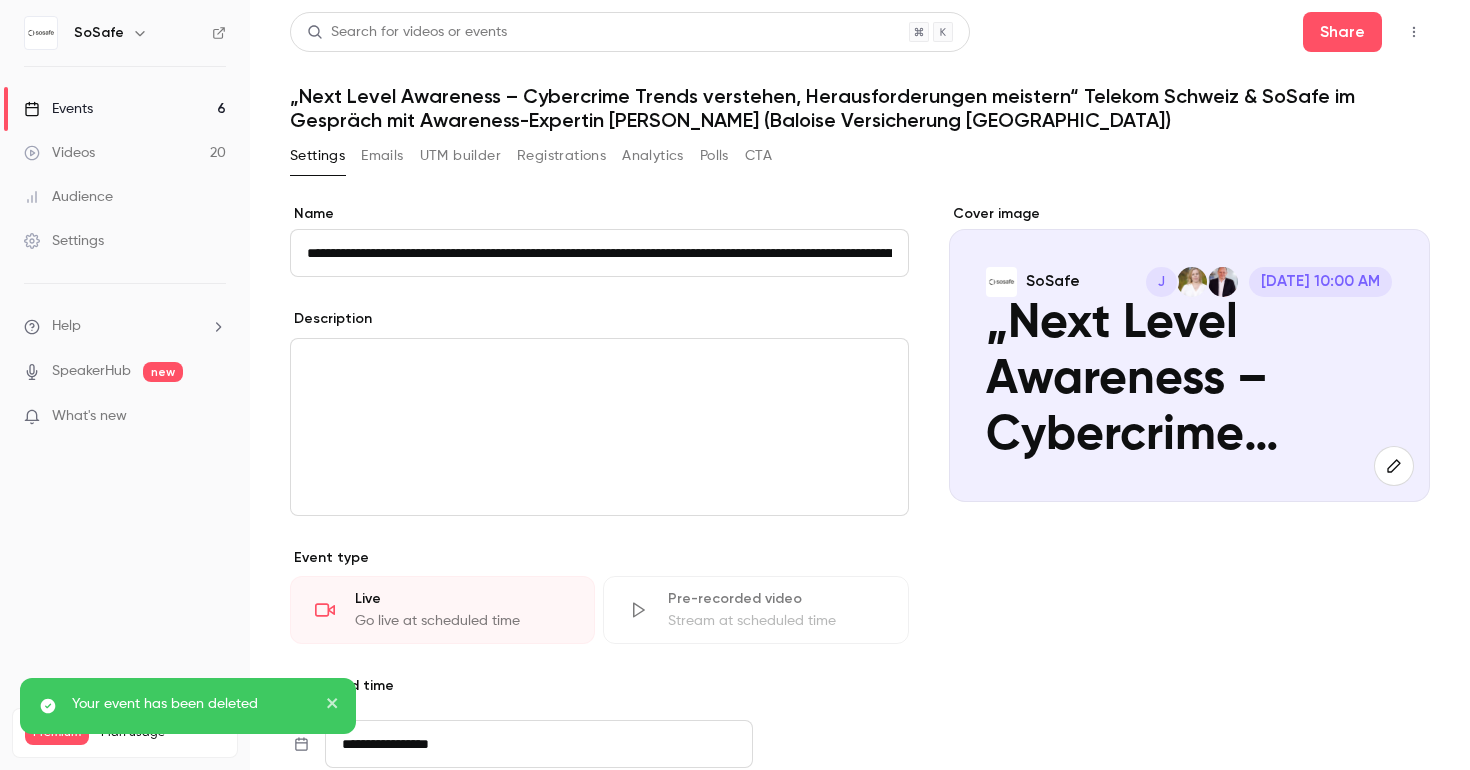 scroll, scrollTop: 0, scrollLeft: 670, axis: horizontal 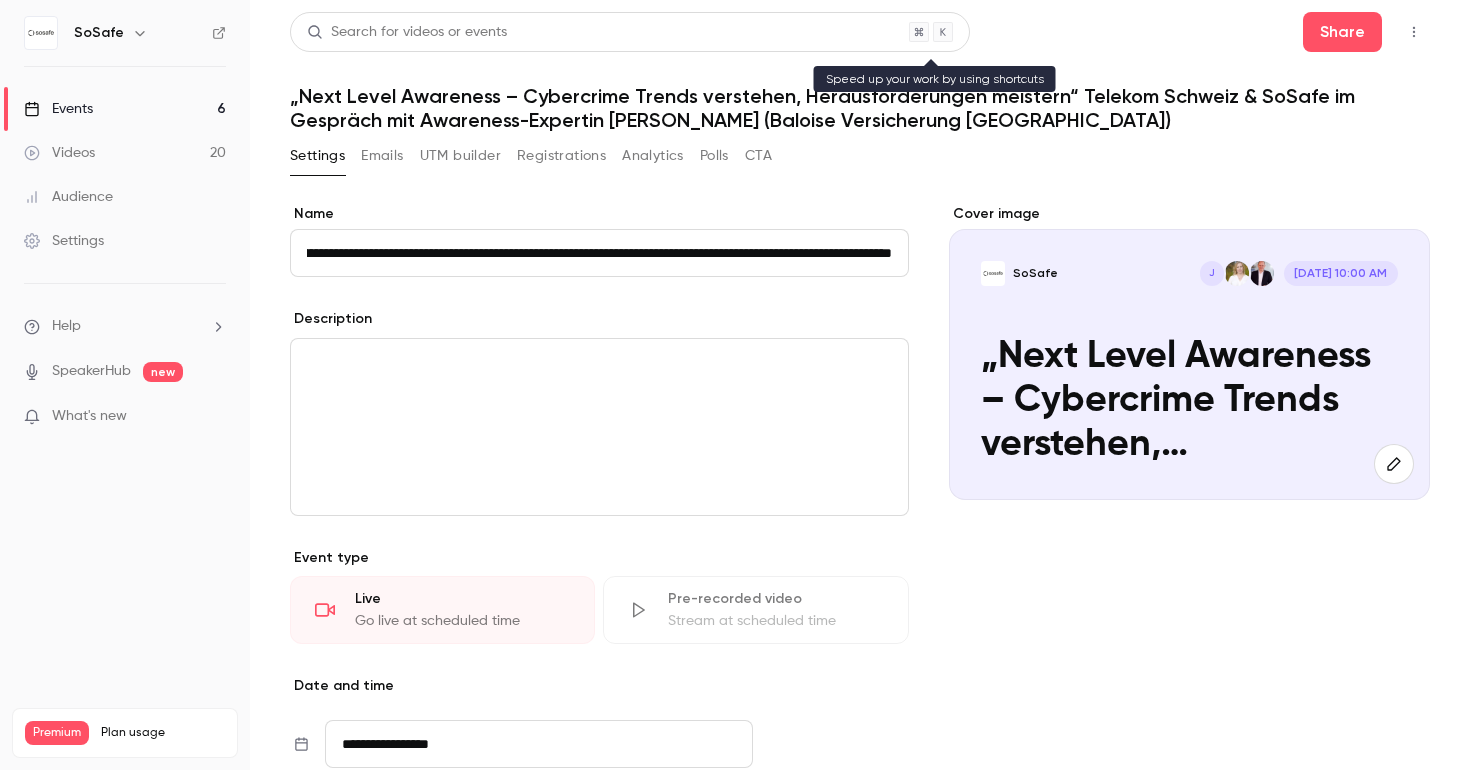 click on "Search for videos or events" at bounding box center [630, 32] 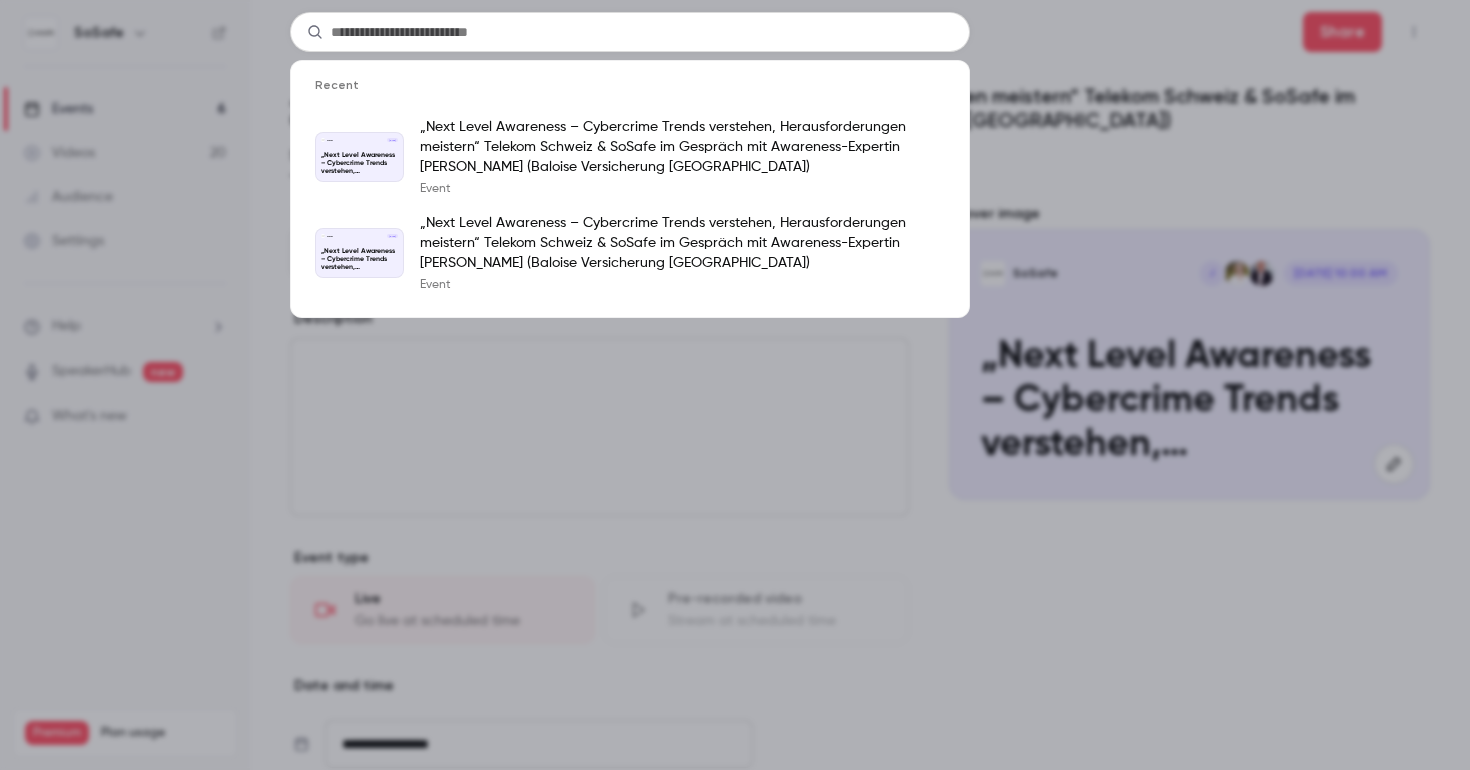 click at bounding box center [630, 32] 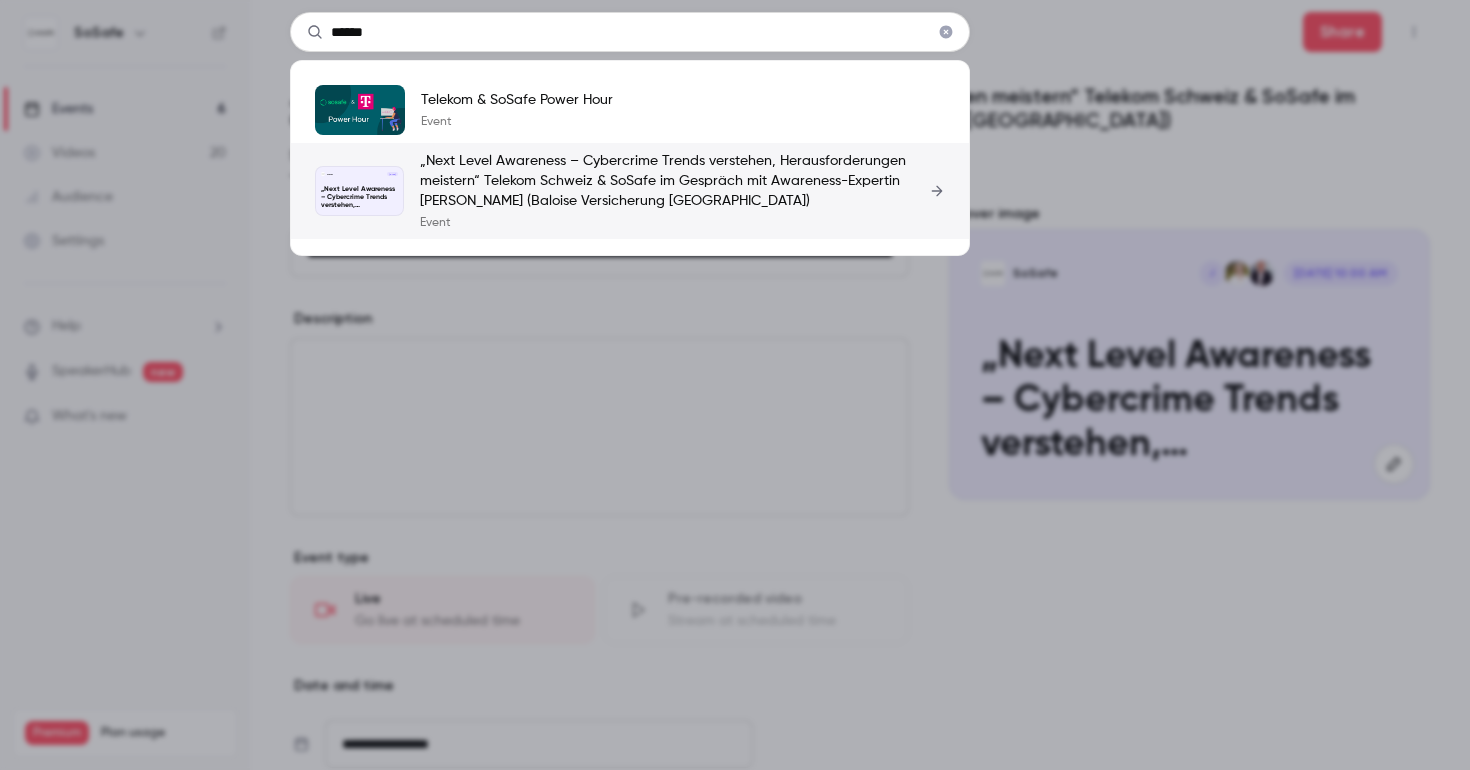 type on "******" 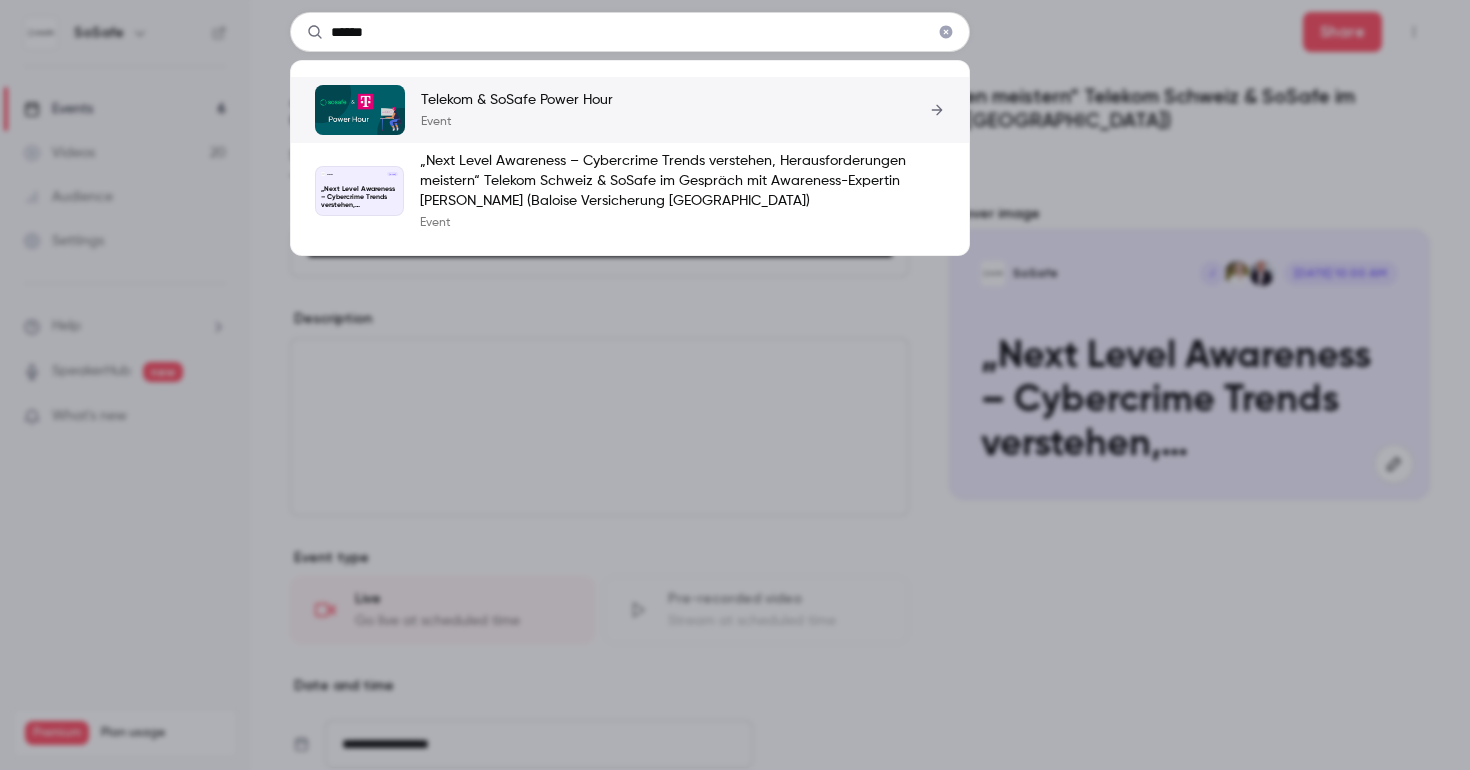 click on "Telekom & SoSafe Power Hour Event" at bounding box center [630, 110] 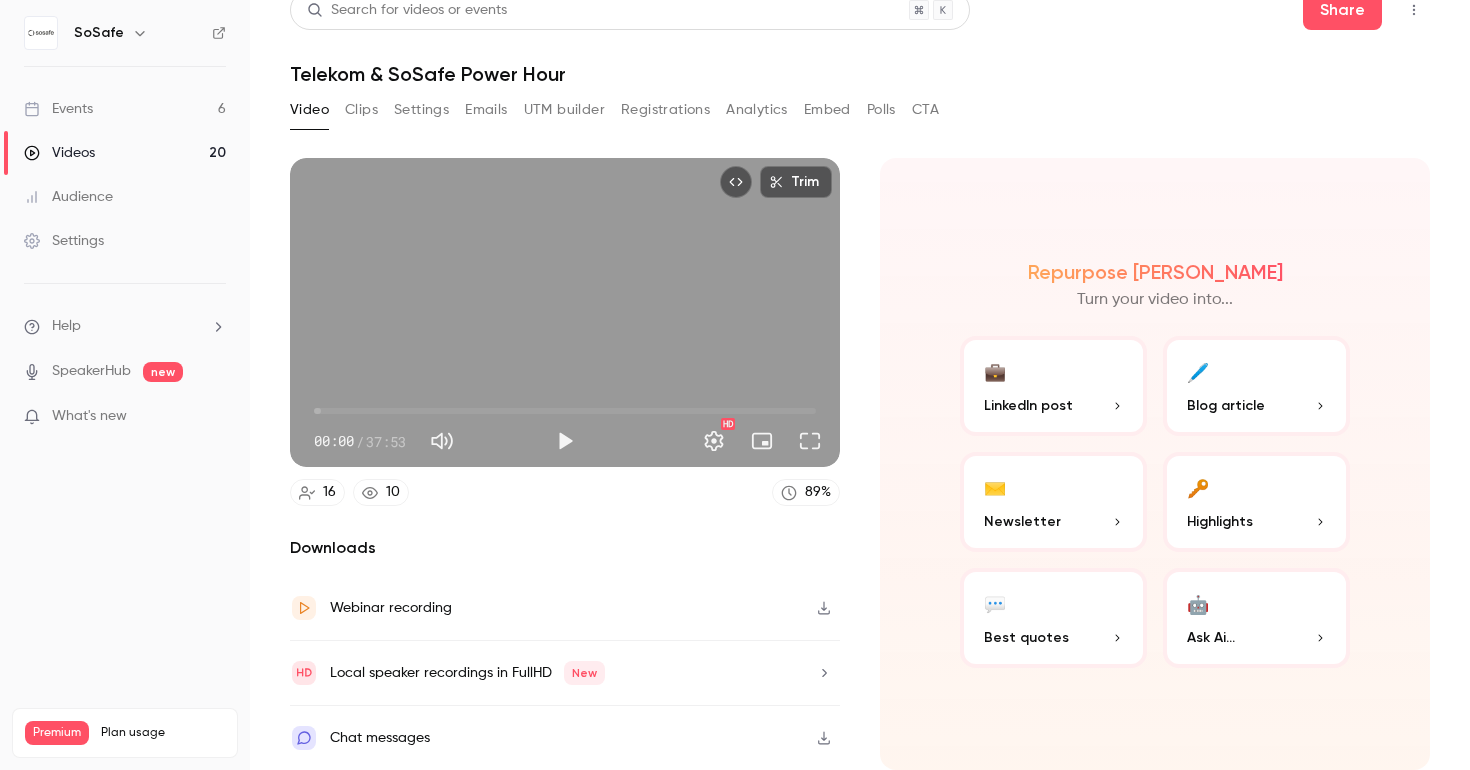 scroll, scrollTop: 0, scrollLeft: 0, axis: both 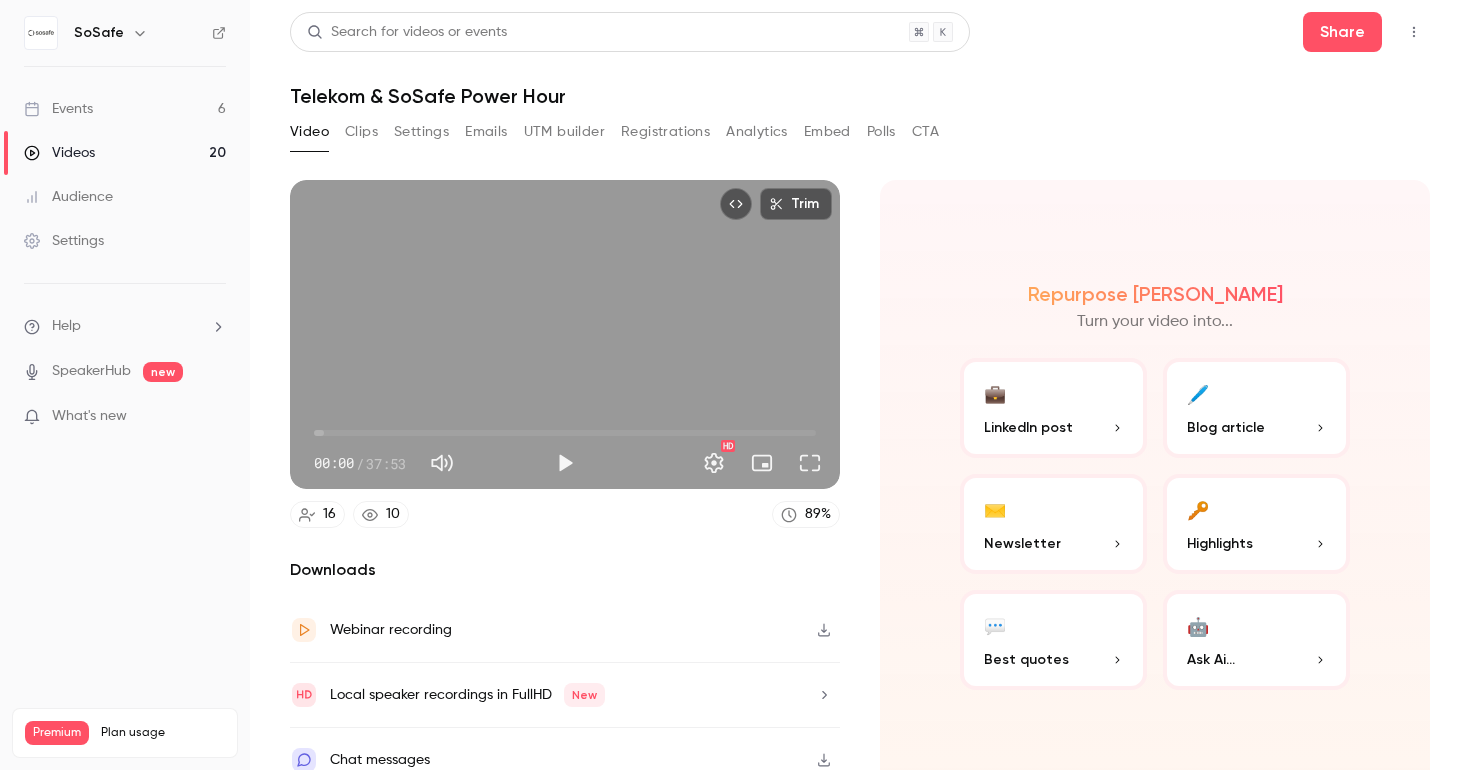 click on "Settings" at bounding box center [421, 132] 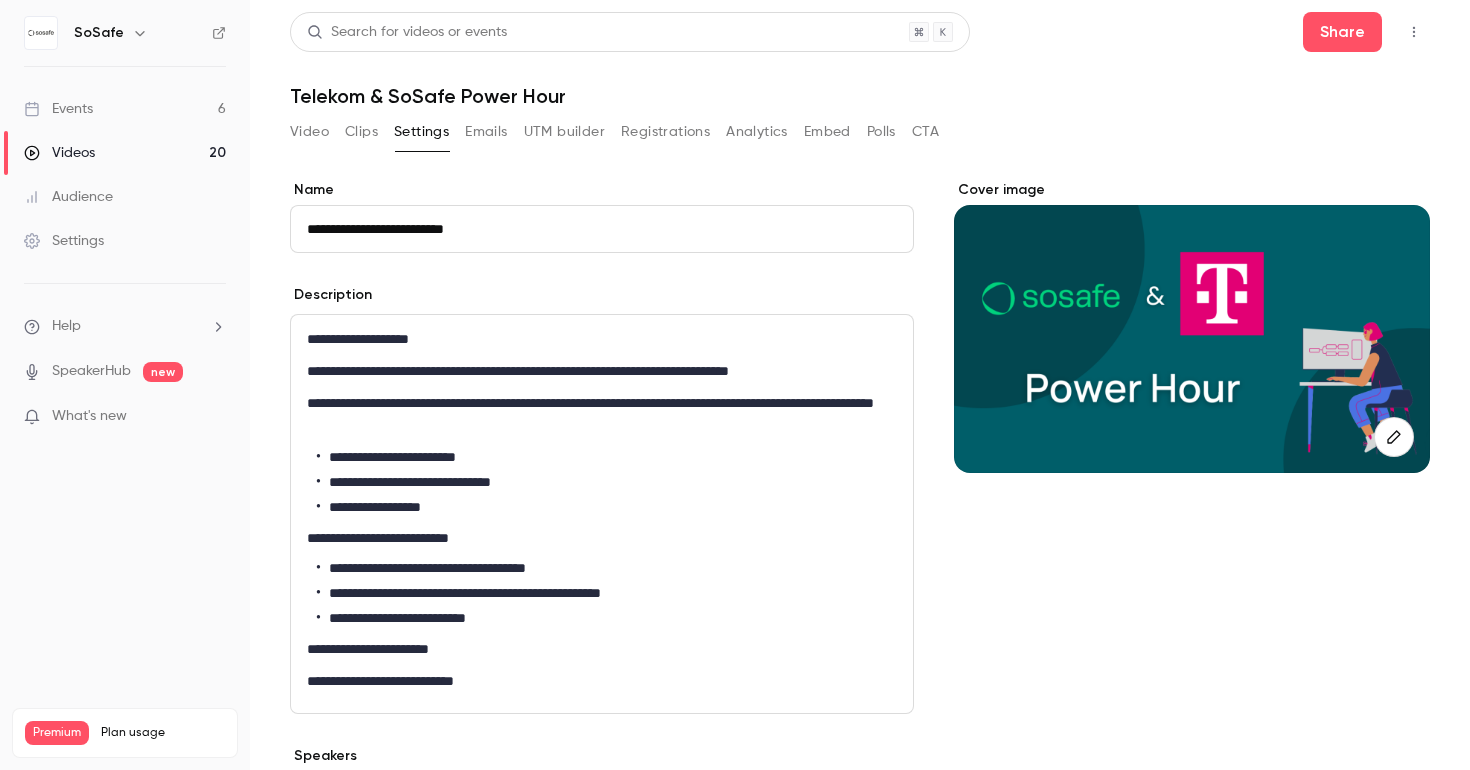 click at bounding box center (1192, 339) 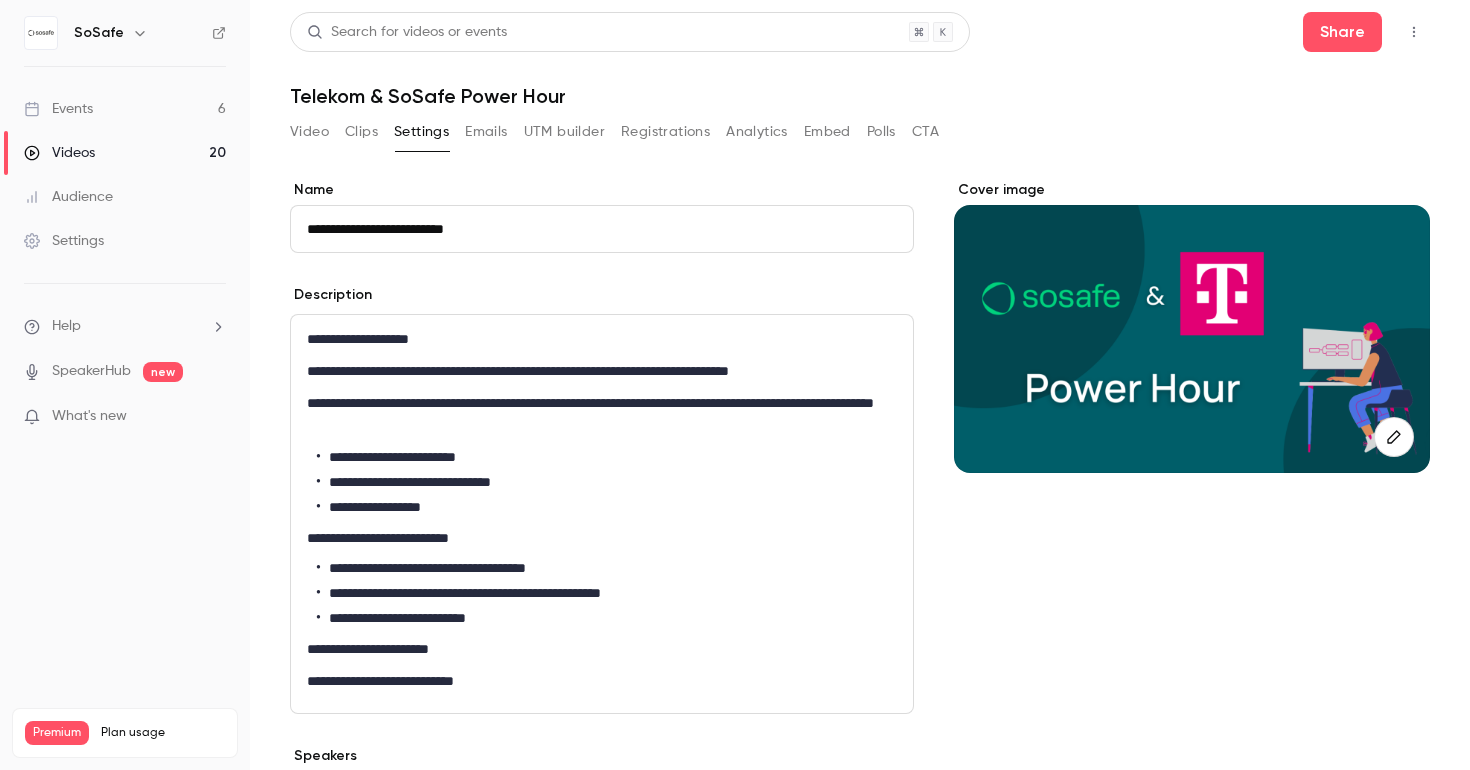 click at bounding box center (1394, 437) 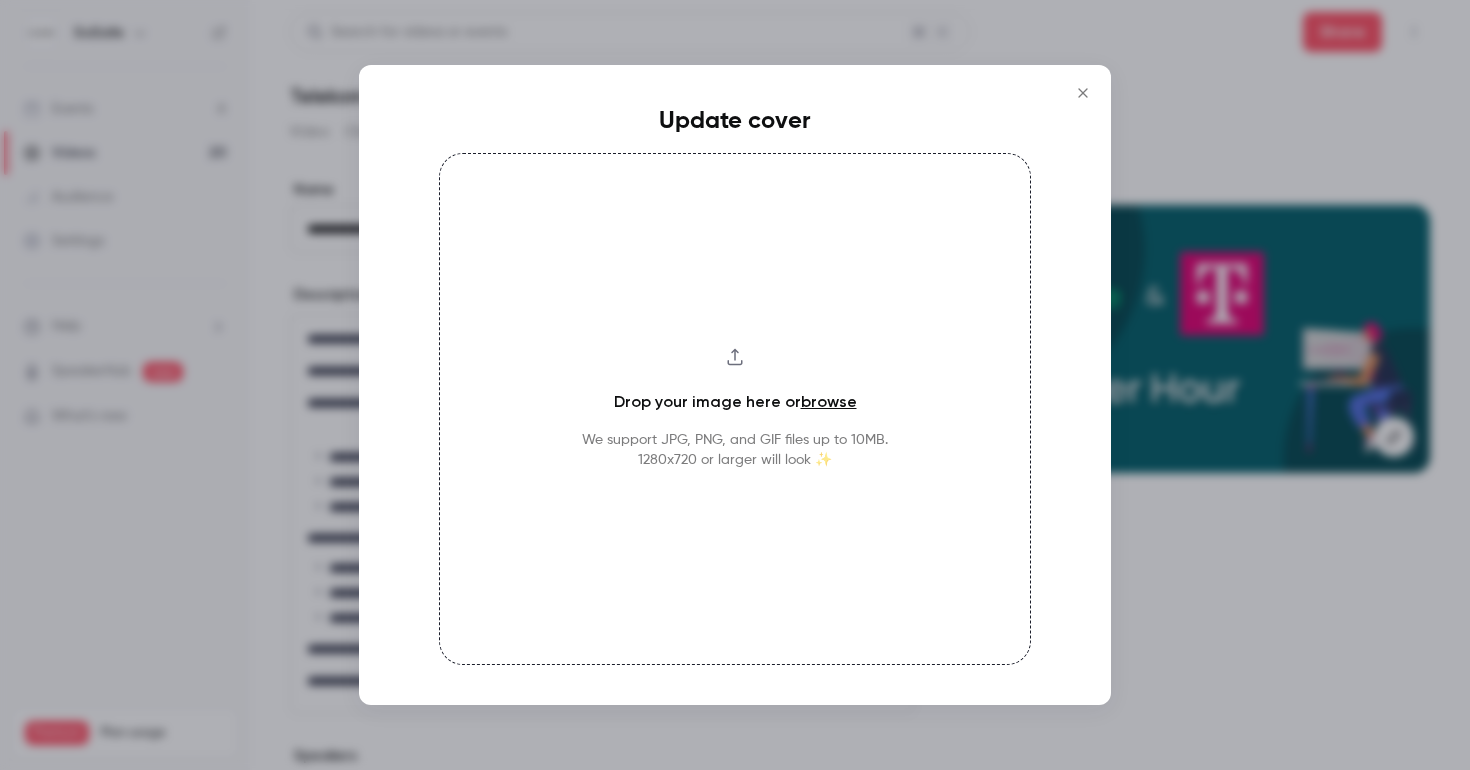 click 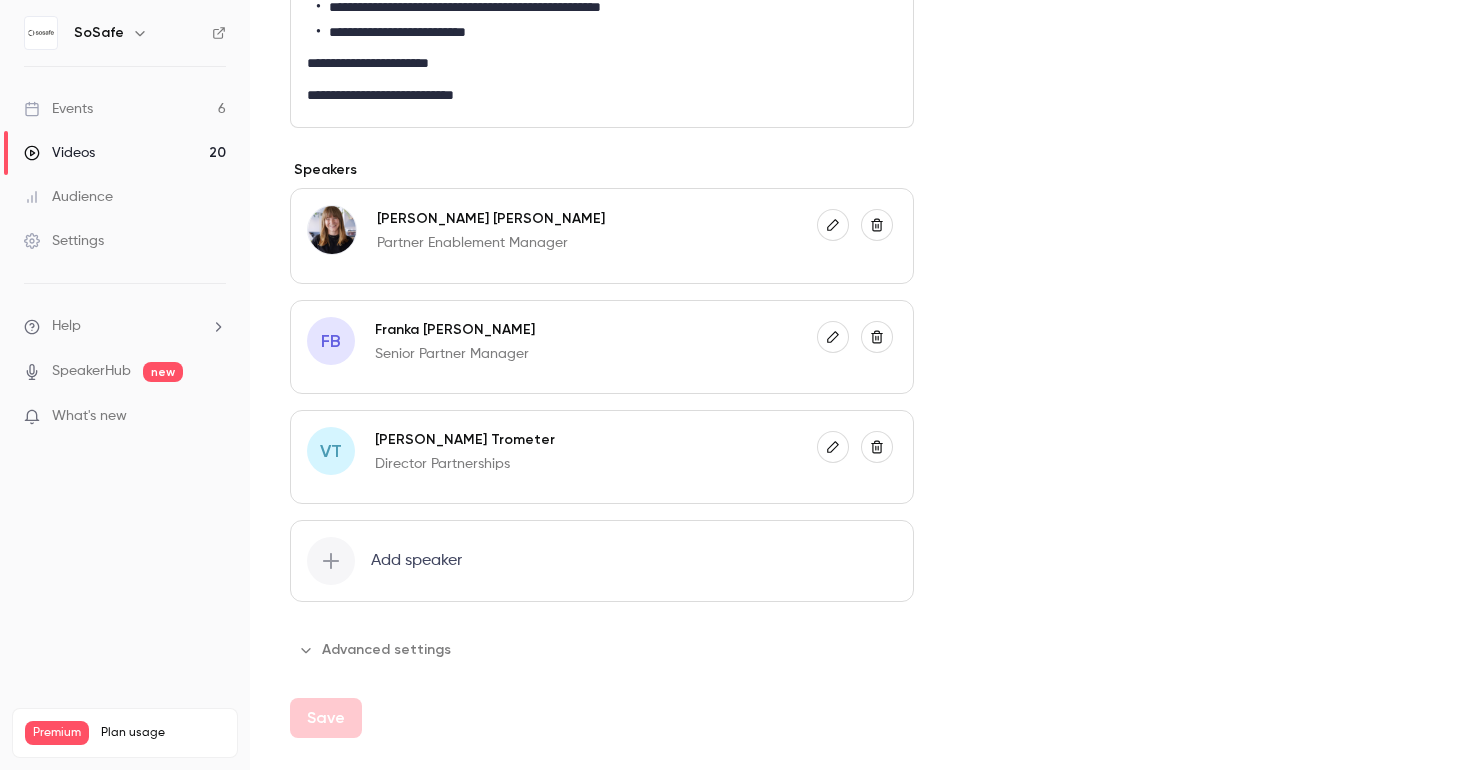 scroll, scrollTop: 0, scrollLeft: 0, axis: both 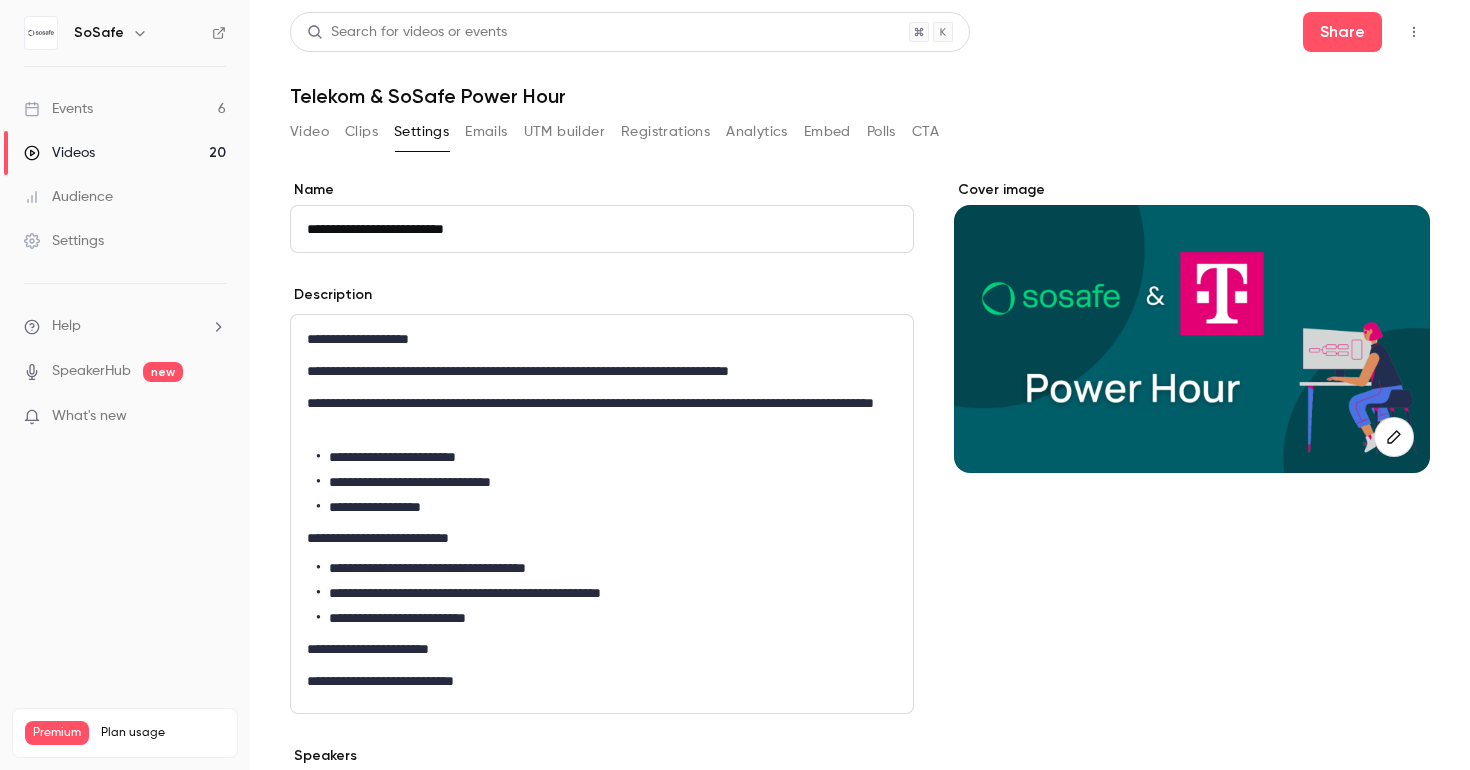 click on "Search for videos or events" at bounding box center [407, 32] 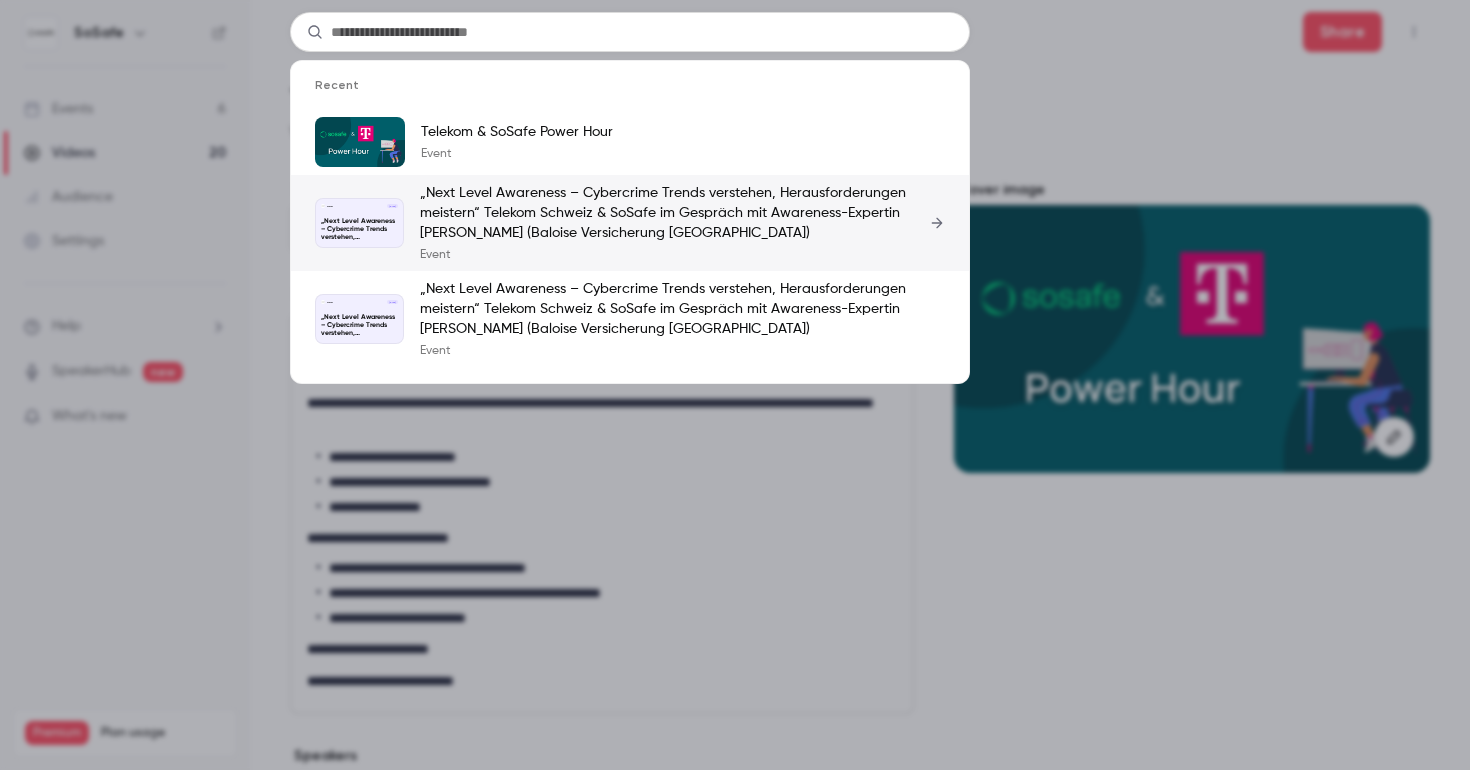 click on "„Next Level Awareness – Cybercrime Trends verstehen, Herausforderungen meistern“ Telekom Schweiz & SoSafe im Gespräch mit Awareness-Expertin [PERSON_NAME] (Baloise Versicherung [GEOGRAPHIC_DATA])" at bounding box center (682, 213) 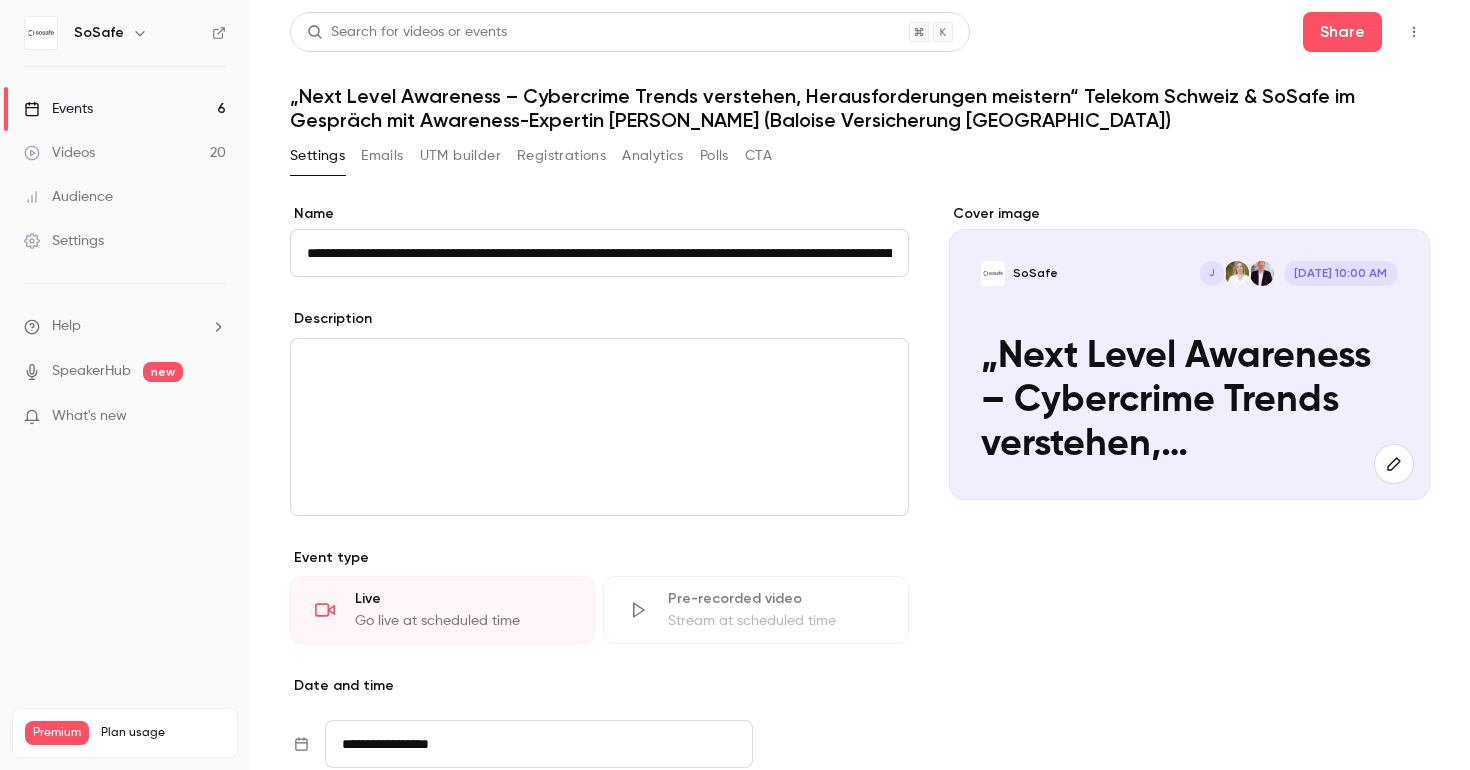 scroll, scrollTop: 0, scrollLeft: 670, axis: horizontal 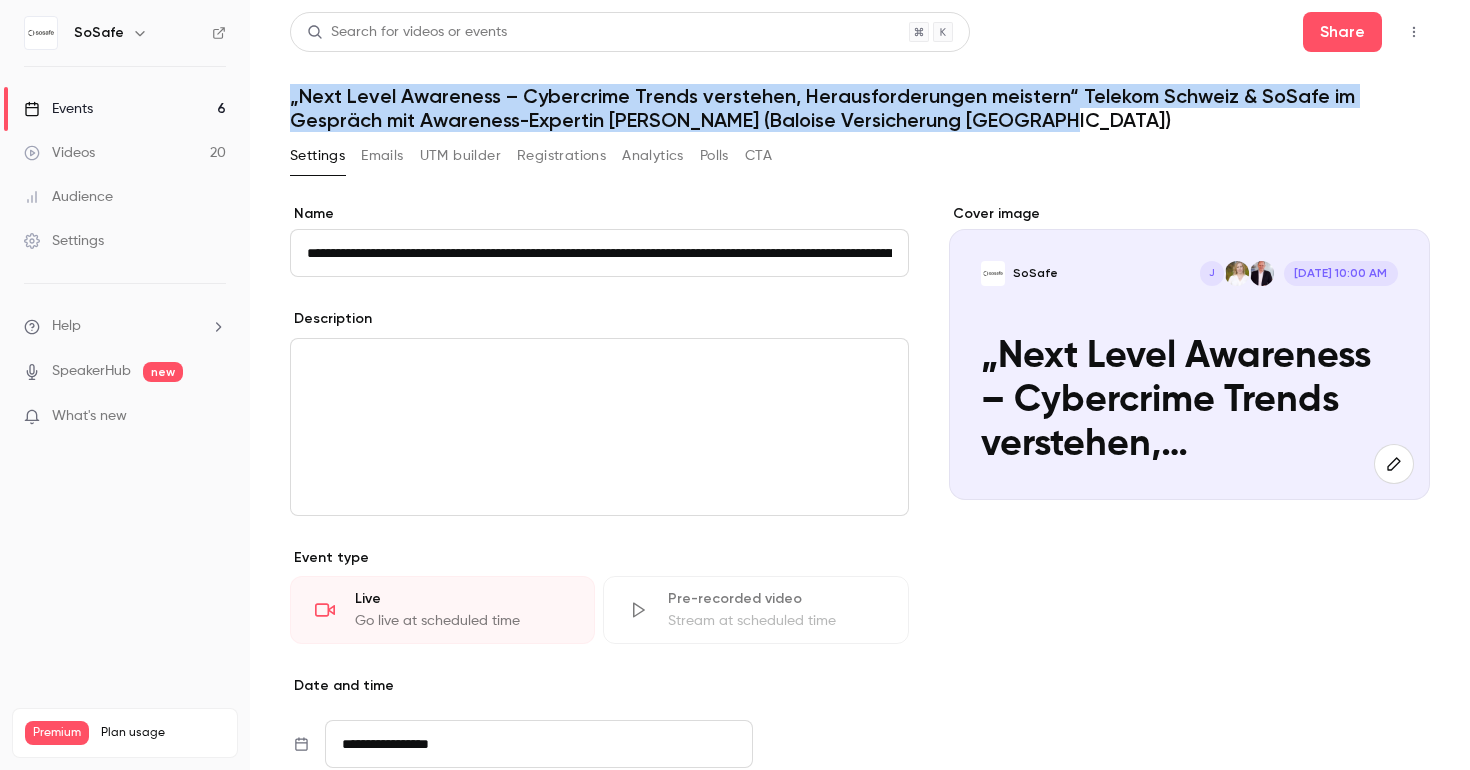 drag, startPoint x: 1040, startPoint y: 124, endPoint x: 280, endPoint y: 97, distance: 760.47943 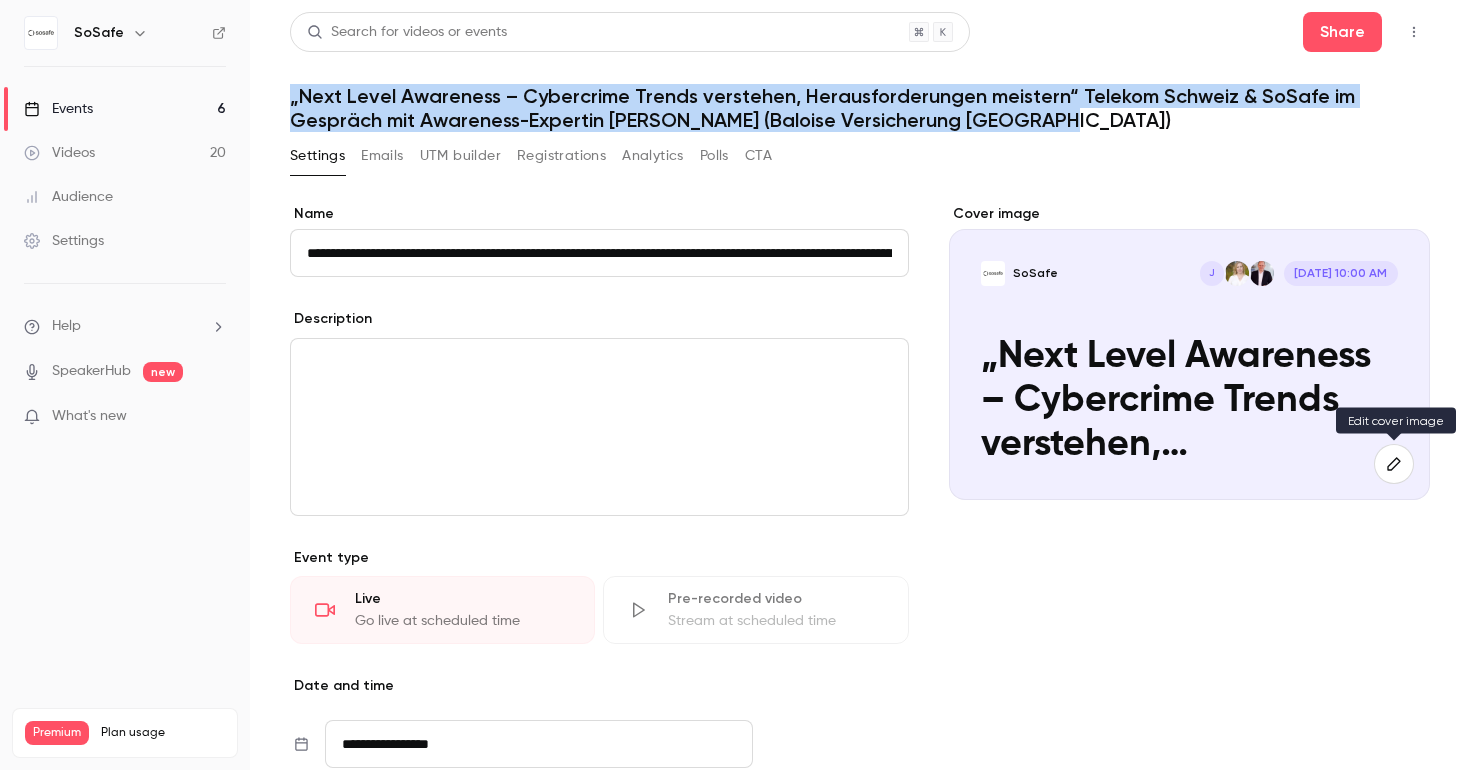 click at bounding box center [1394, 464] 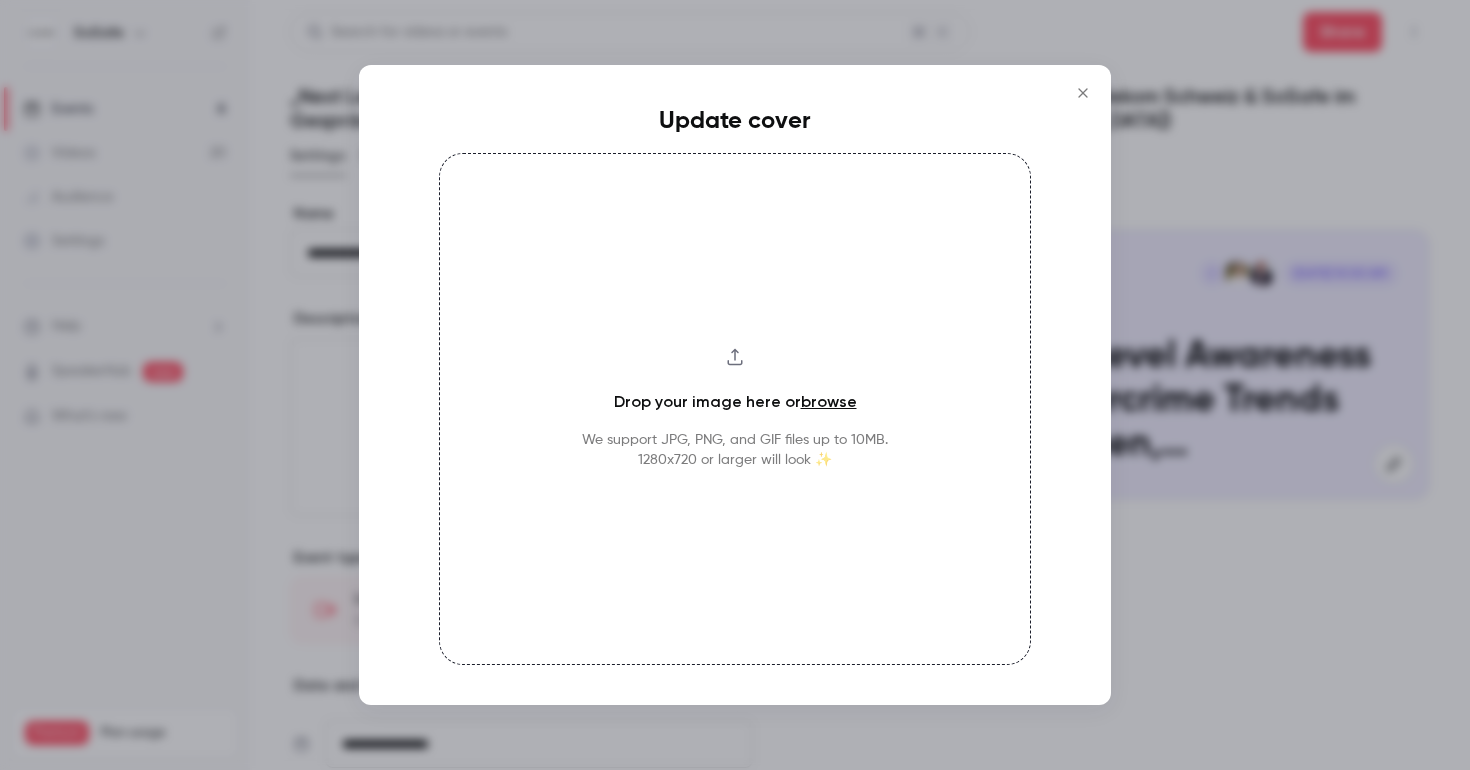 click on "Drop your image here or  browse We support JPG, PNG, and GIF files up to 10MB.
1280x720 or larger will look ✨" at bounding box center [735, 409] 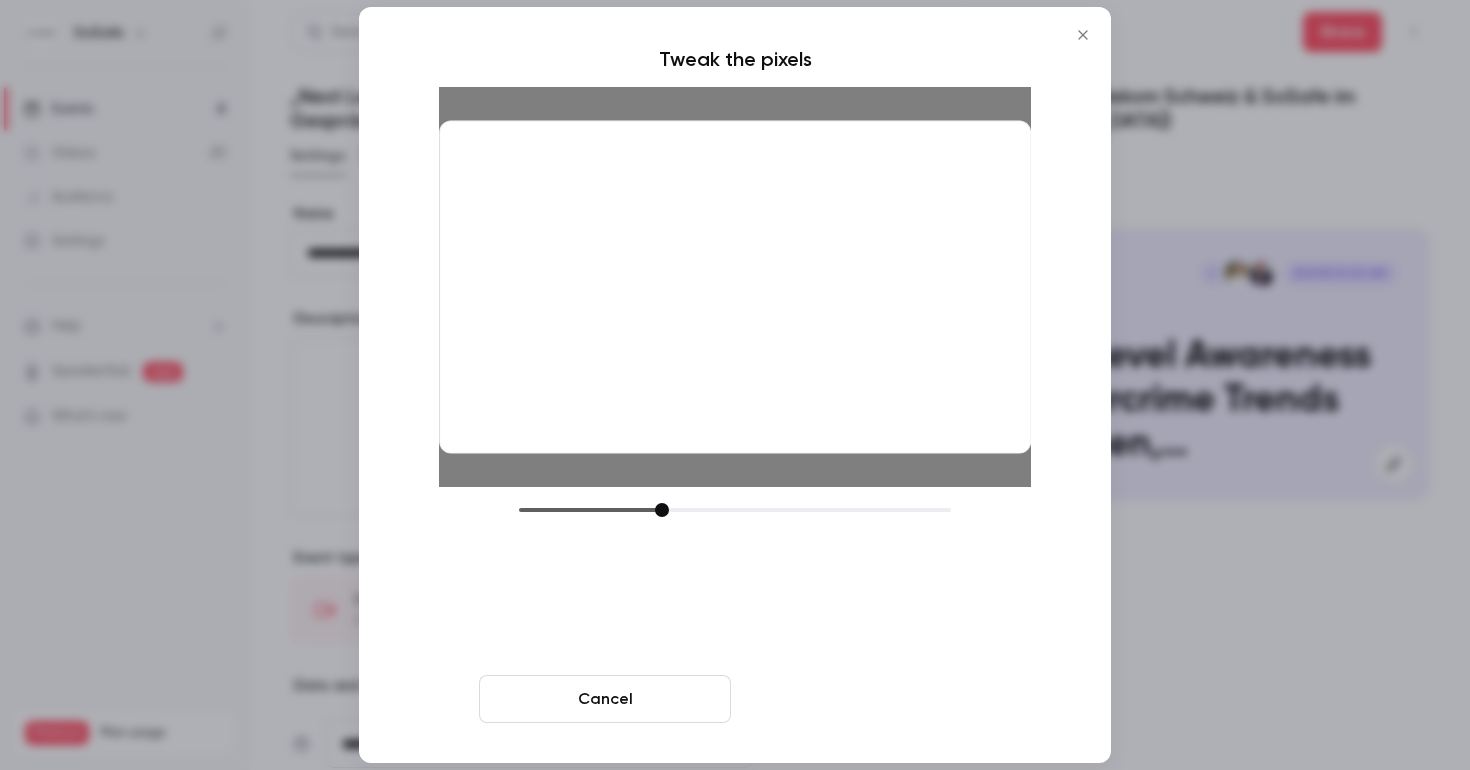 click on "Crop and save" at bounding box center (865, 699) 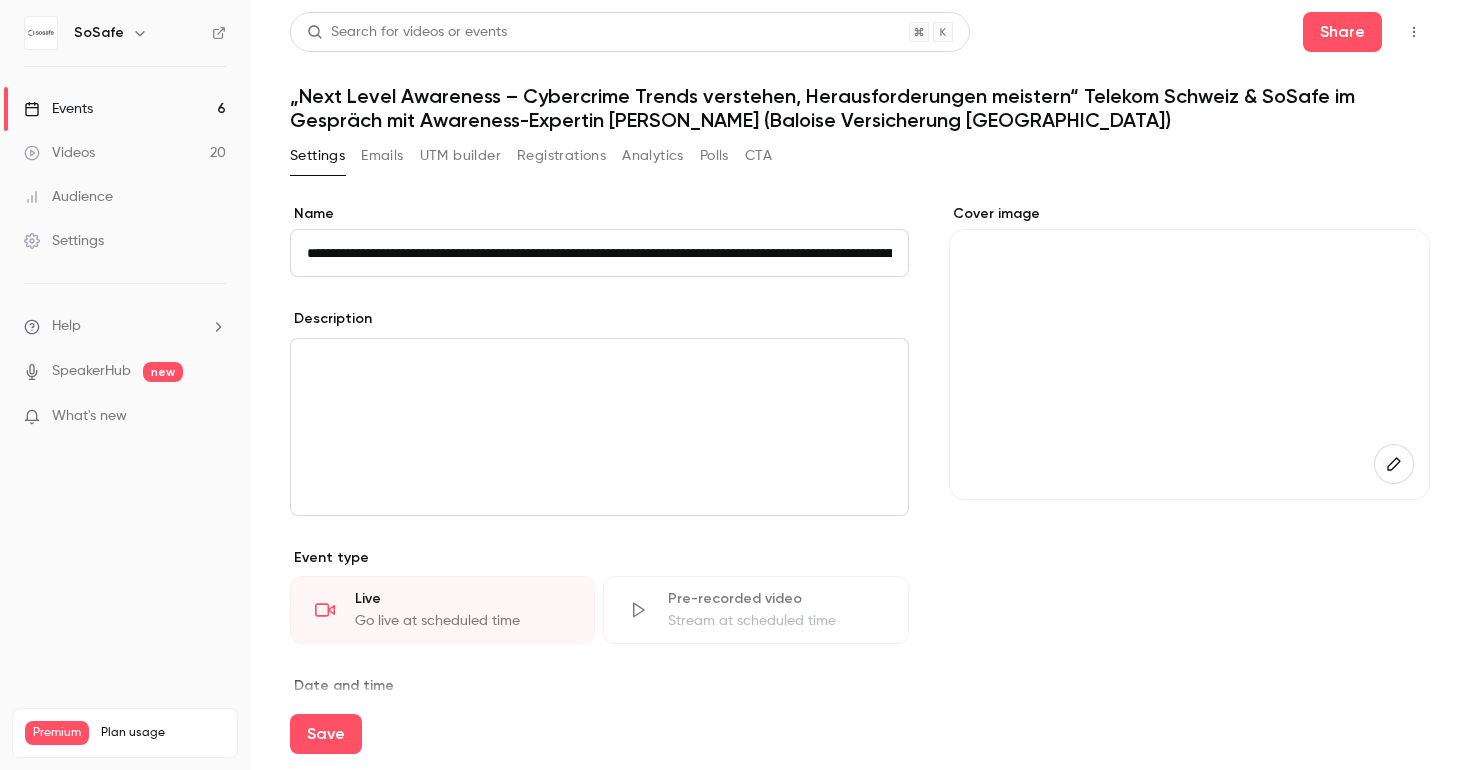 click on "Save" at bounding box center [860, 734] 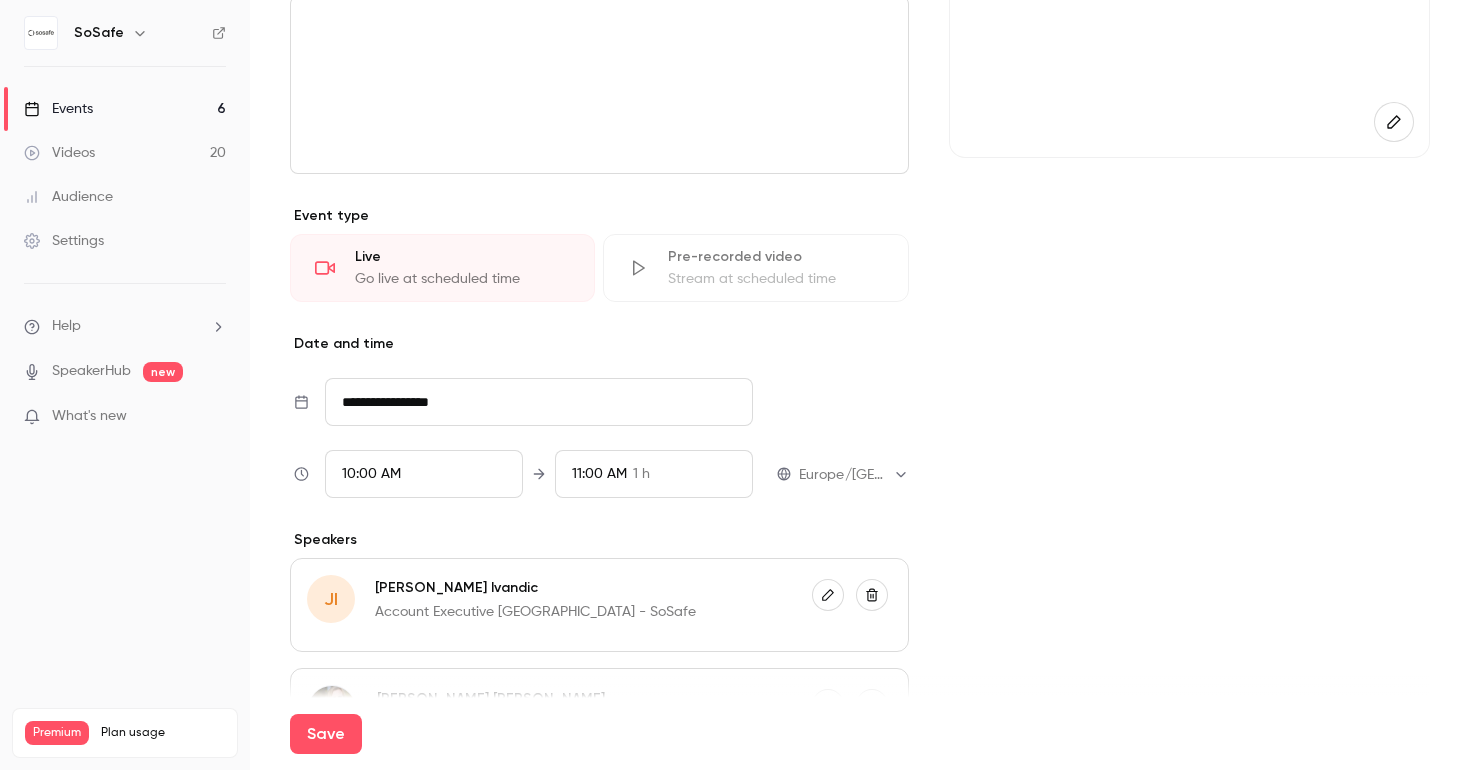 scroll, scrollTop: 0, scrollLeft: 0, axis: both 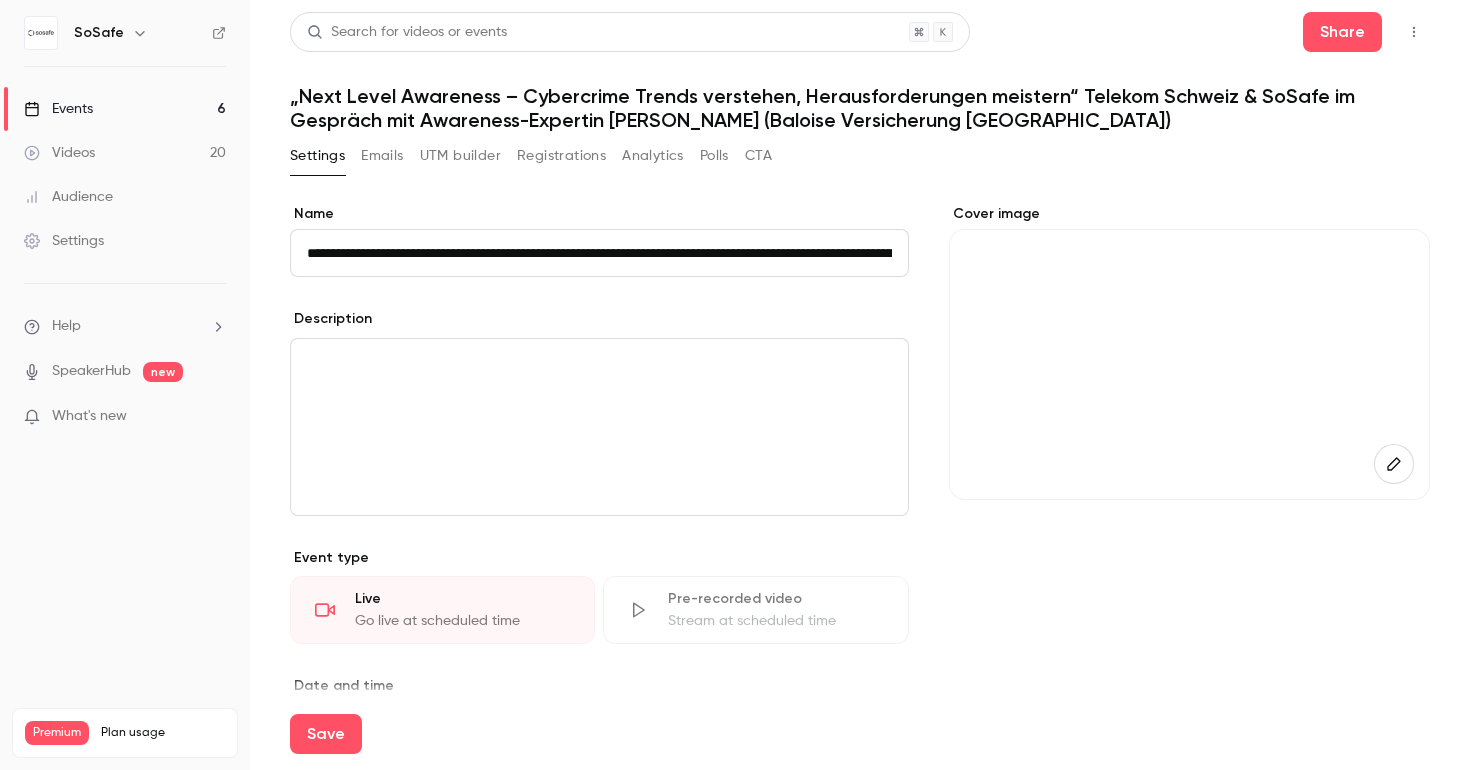 click on "Cover image" at bounding box center (1189, 792) 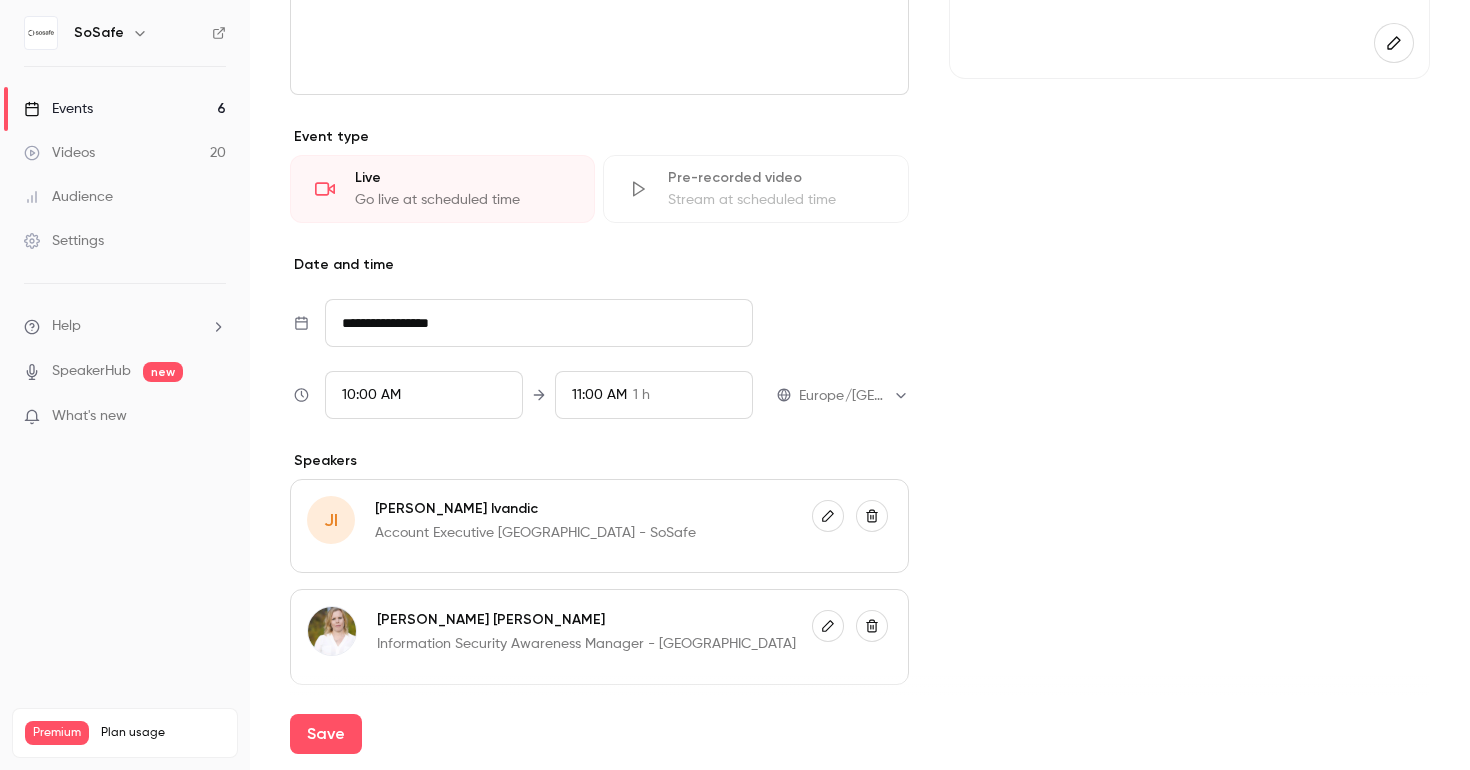 scroll, scrollTop: 0, scrollLeft: 0, axis: both 